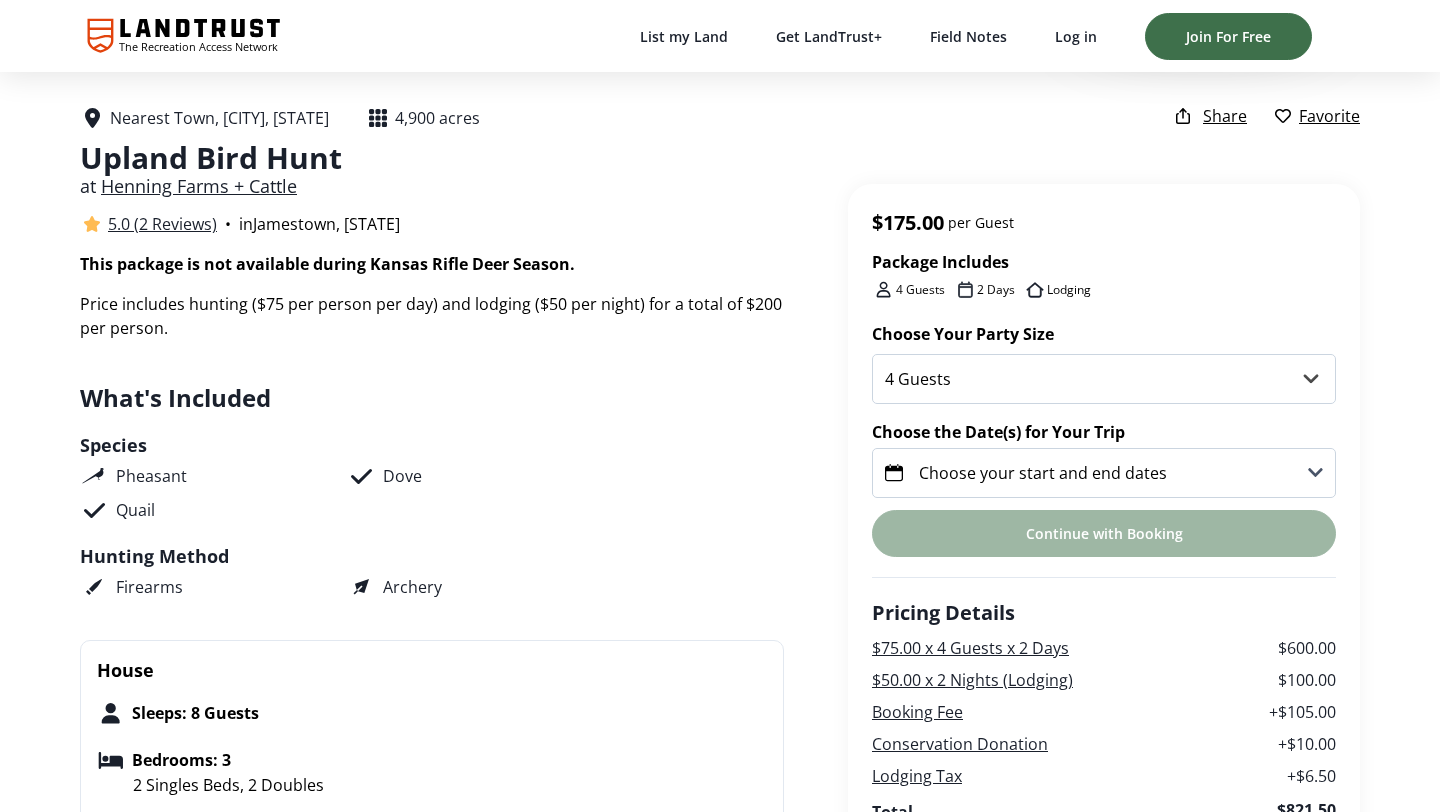 scroll, scrollTop: 437, scrollLeft: 0, axis: vertical 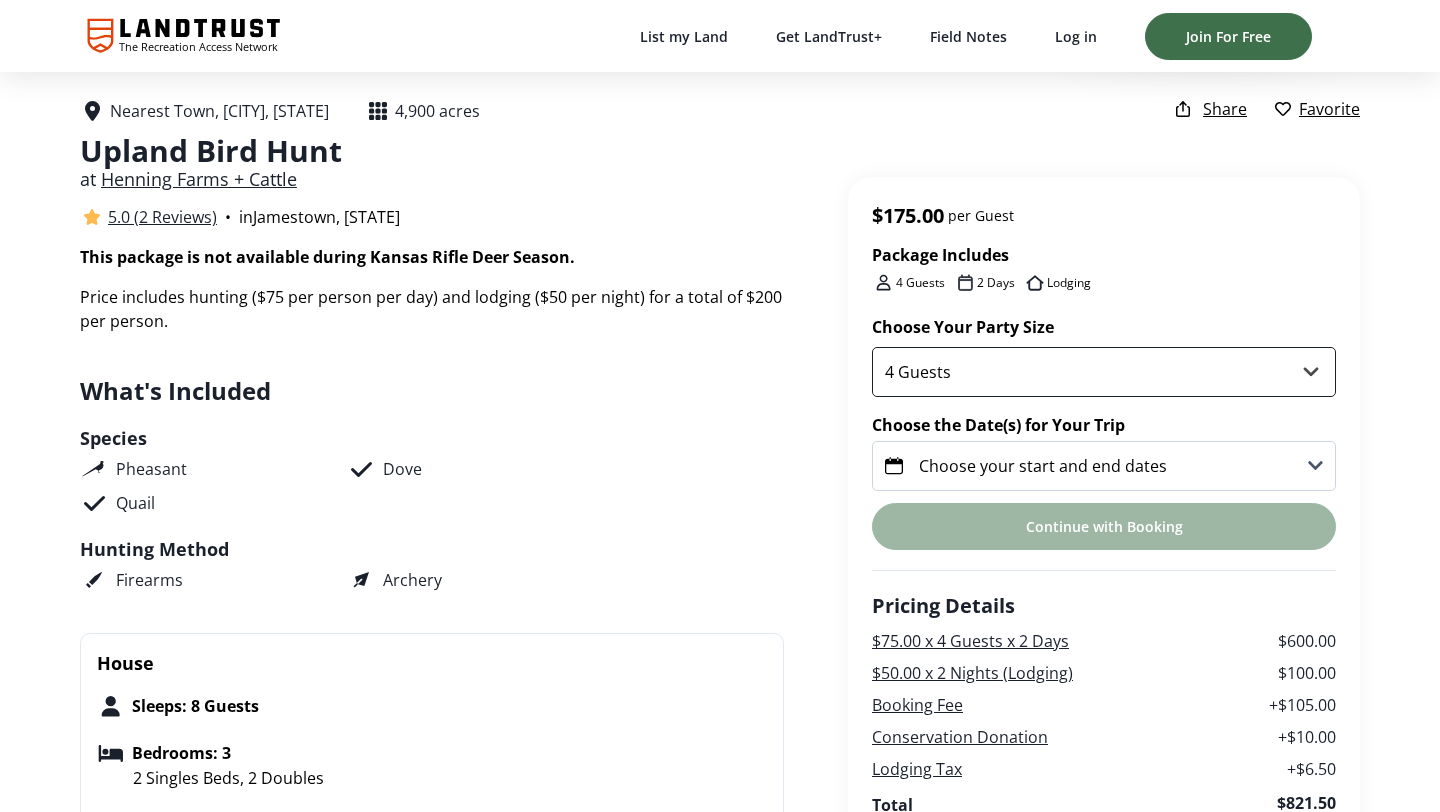 click on "4  Guests 5  Guests 6  Guests 7  Guests 8  Guests" at bounding box center (1104, 372) 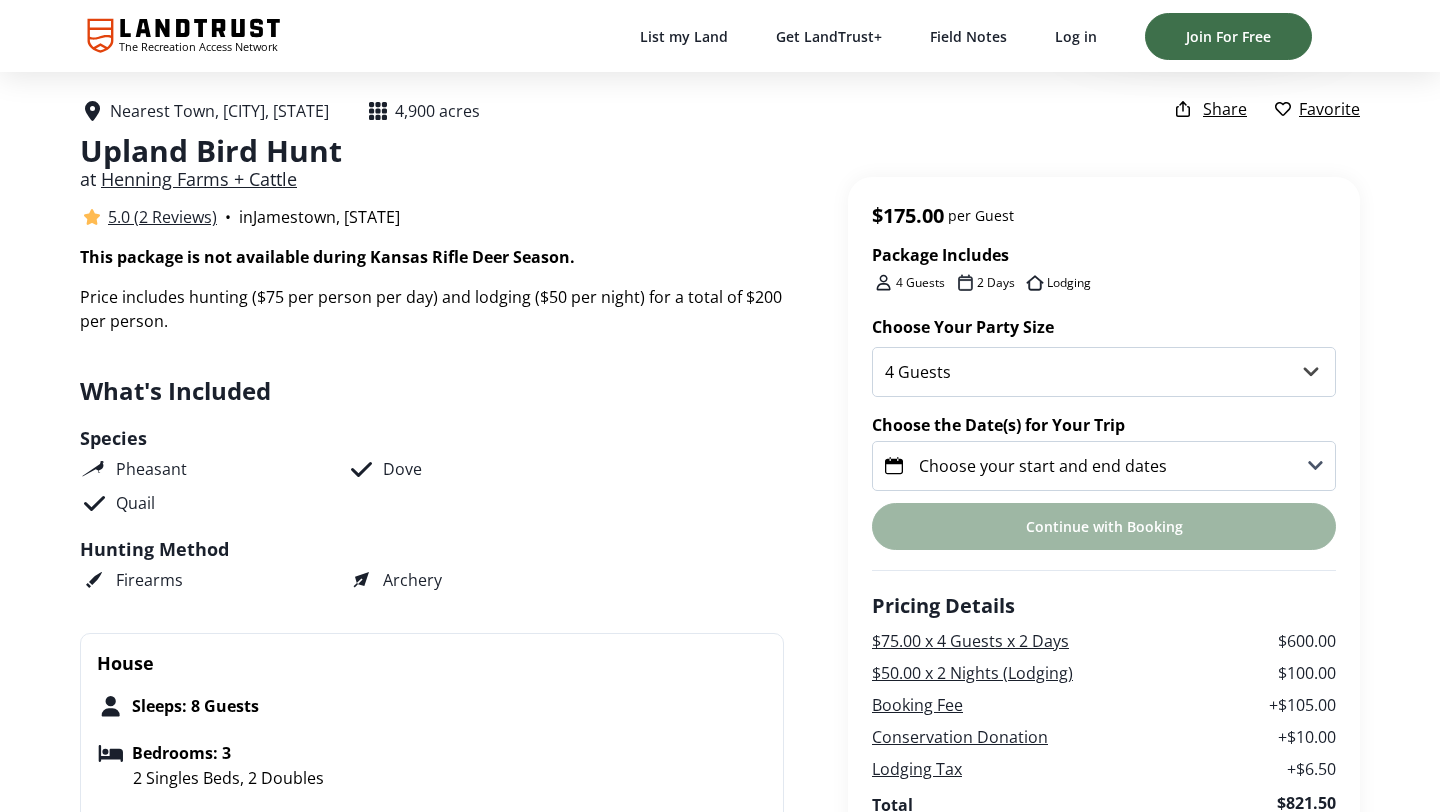 click on "Choose your start and end dates" at bounding box center [1104, 466] 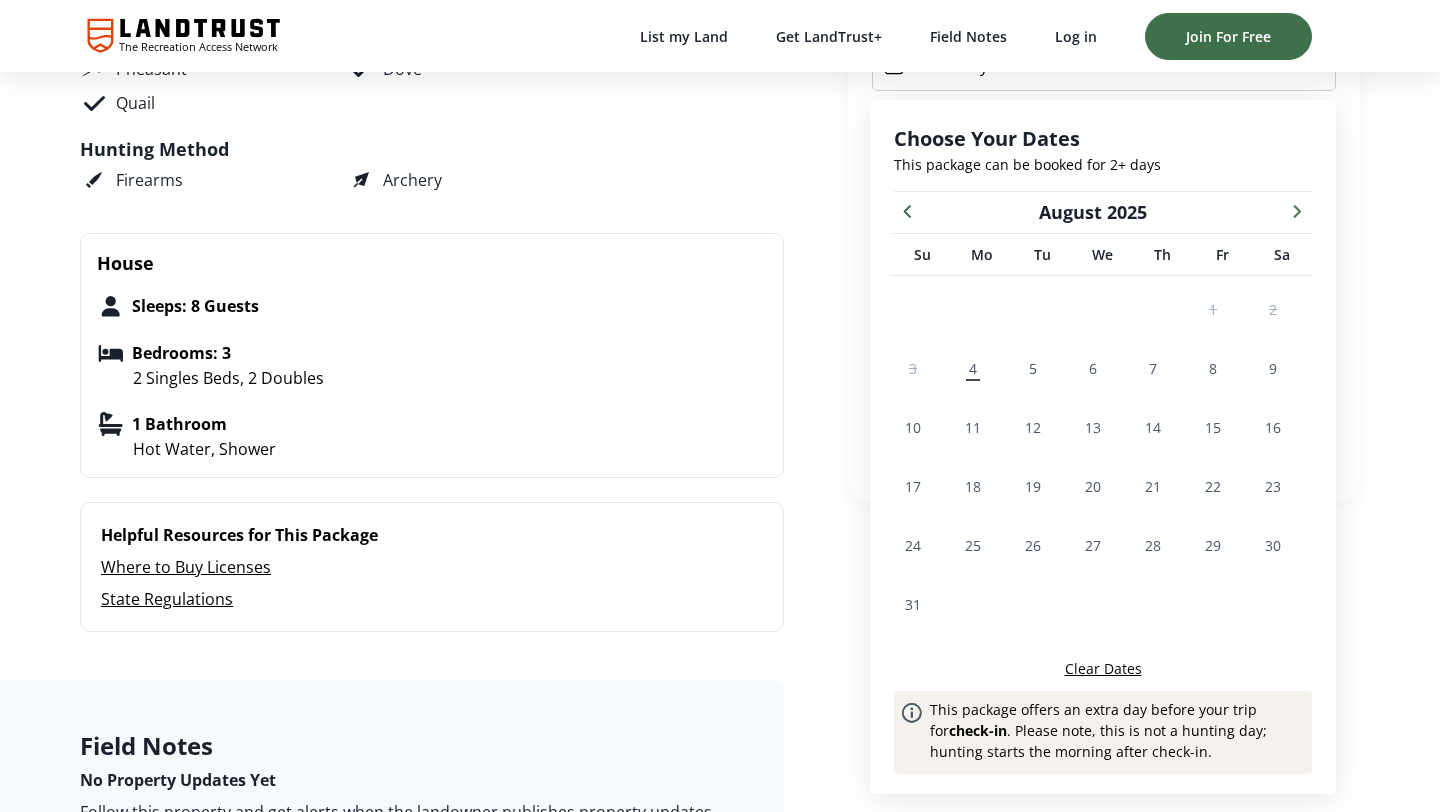 scroll, scrollTop: 839, scrollLeft: 0, axis: vertical 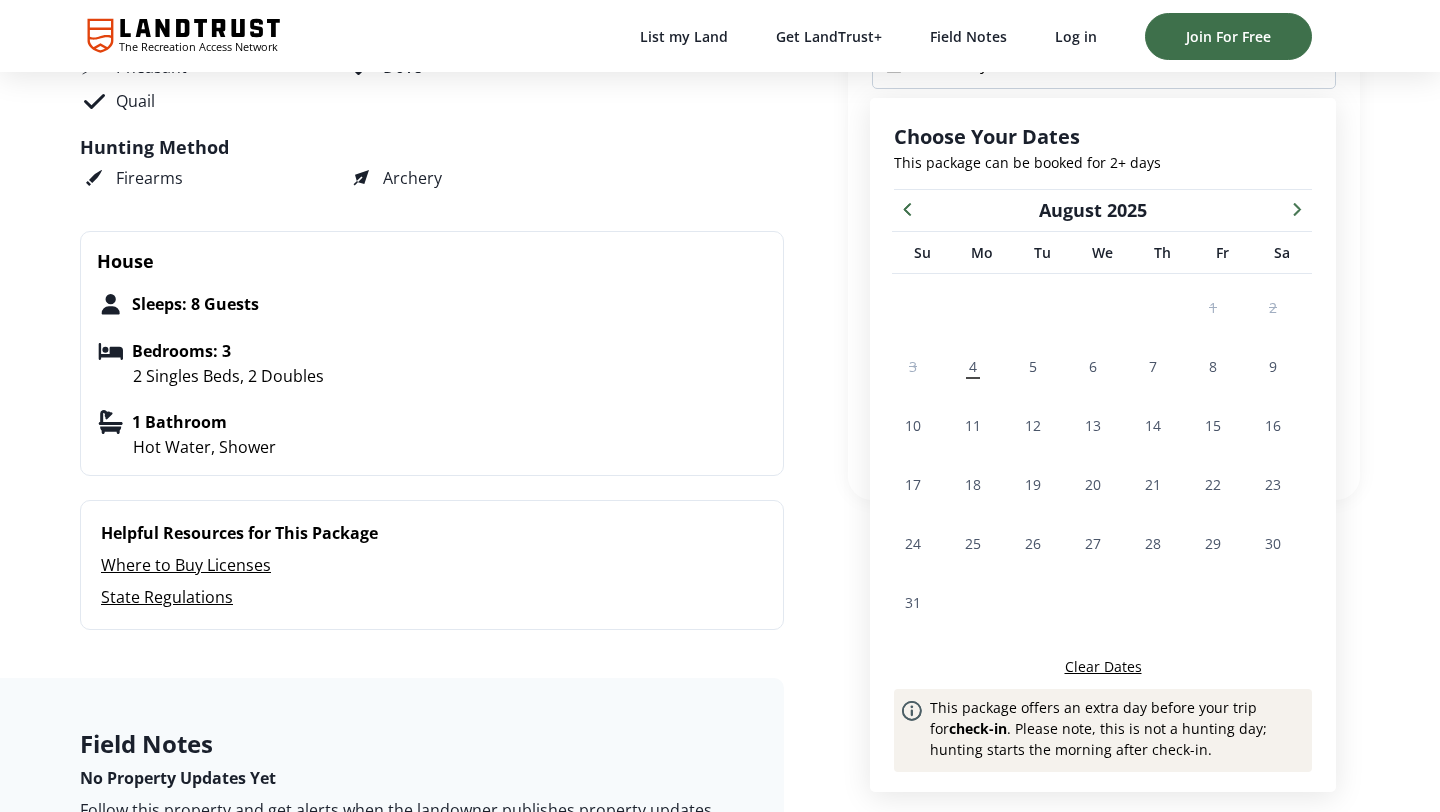click at bounding box center (1297, 208) 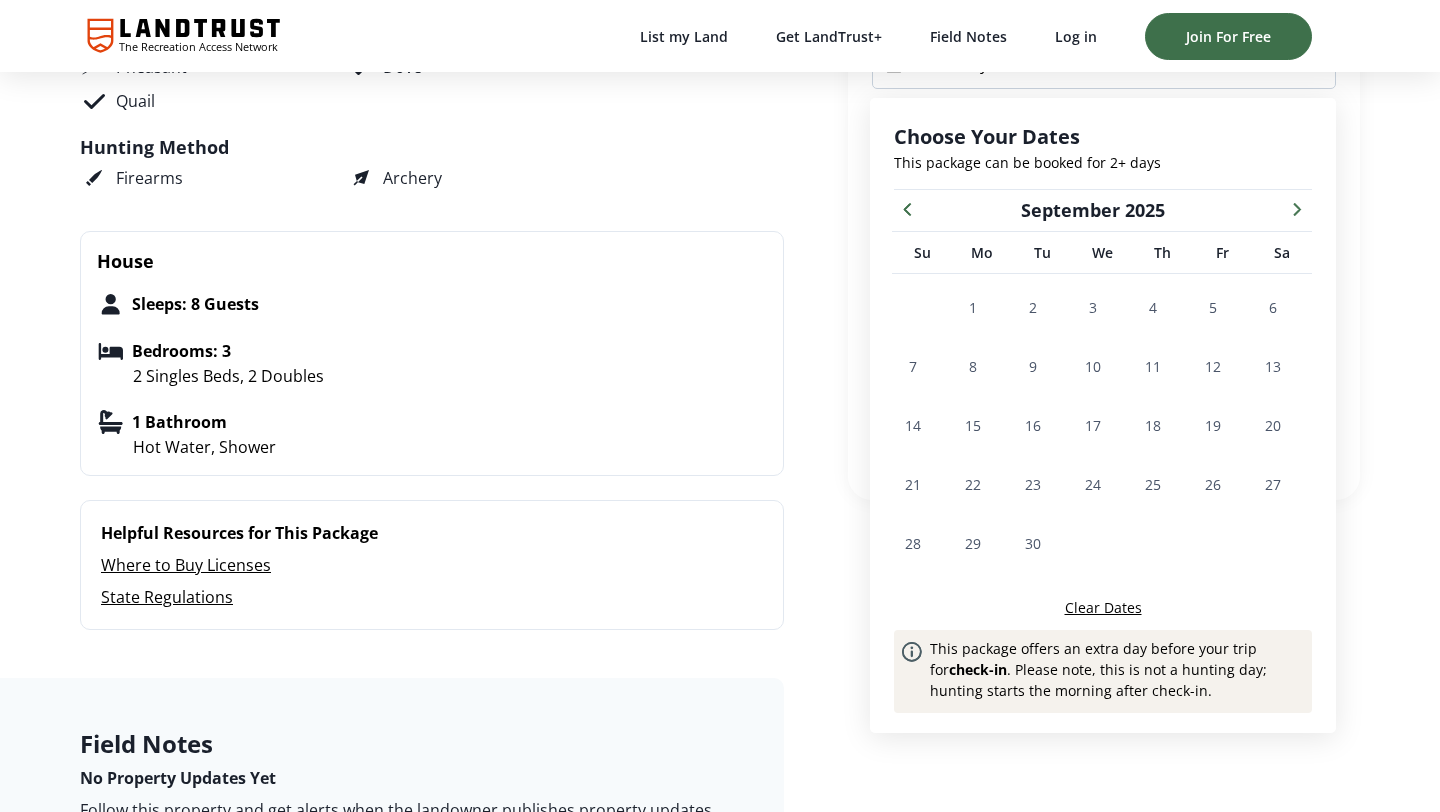 click at bounding box center [1297, 208] 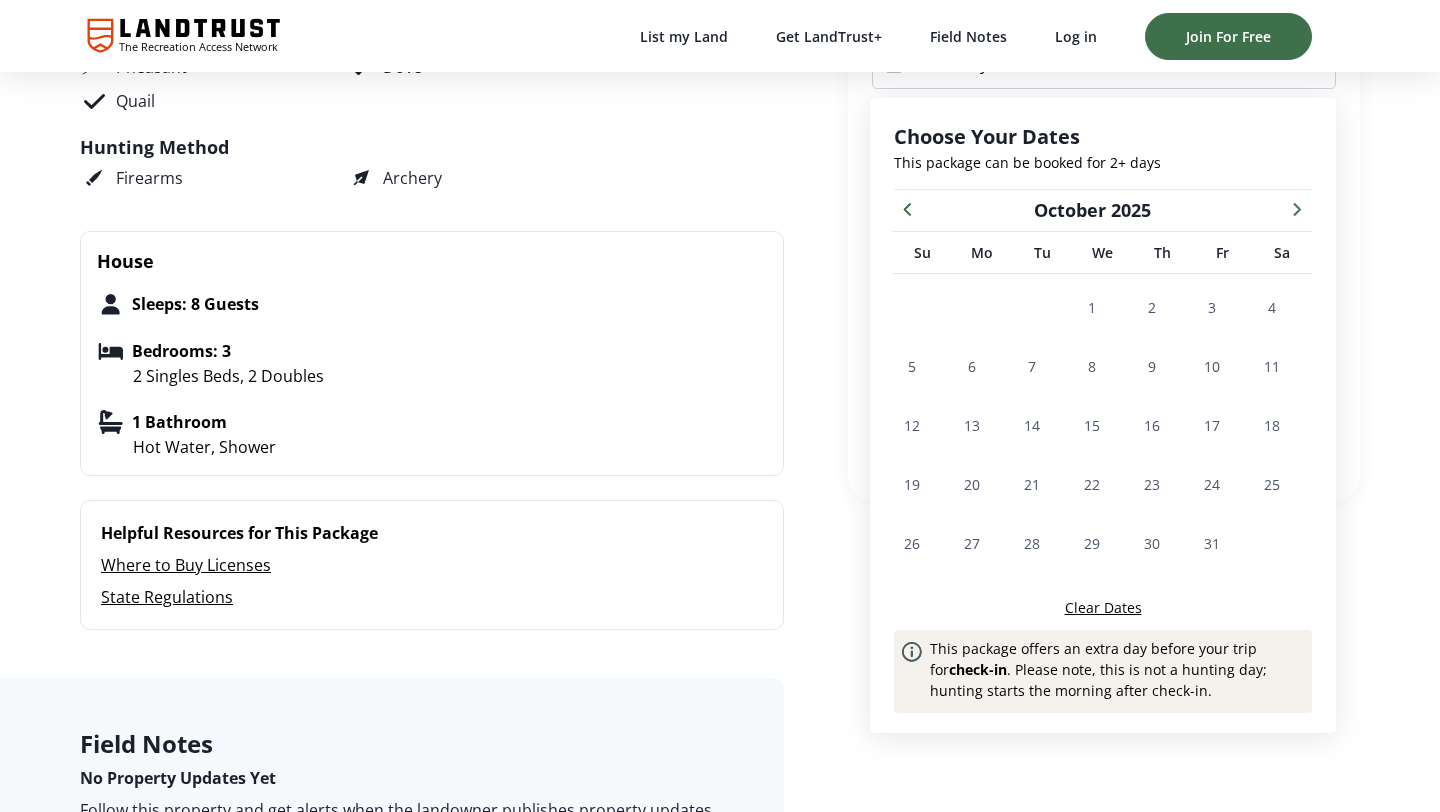 click at bounding box center (1297, 208) 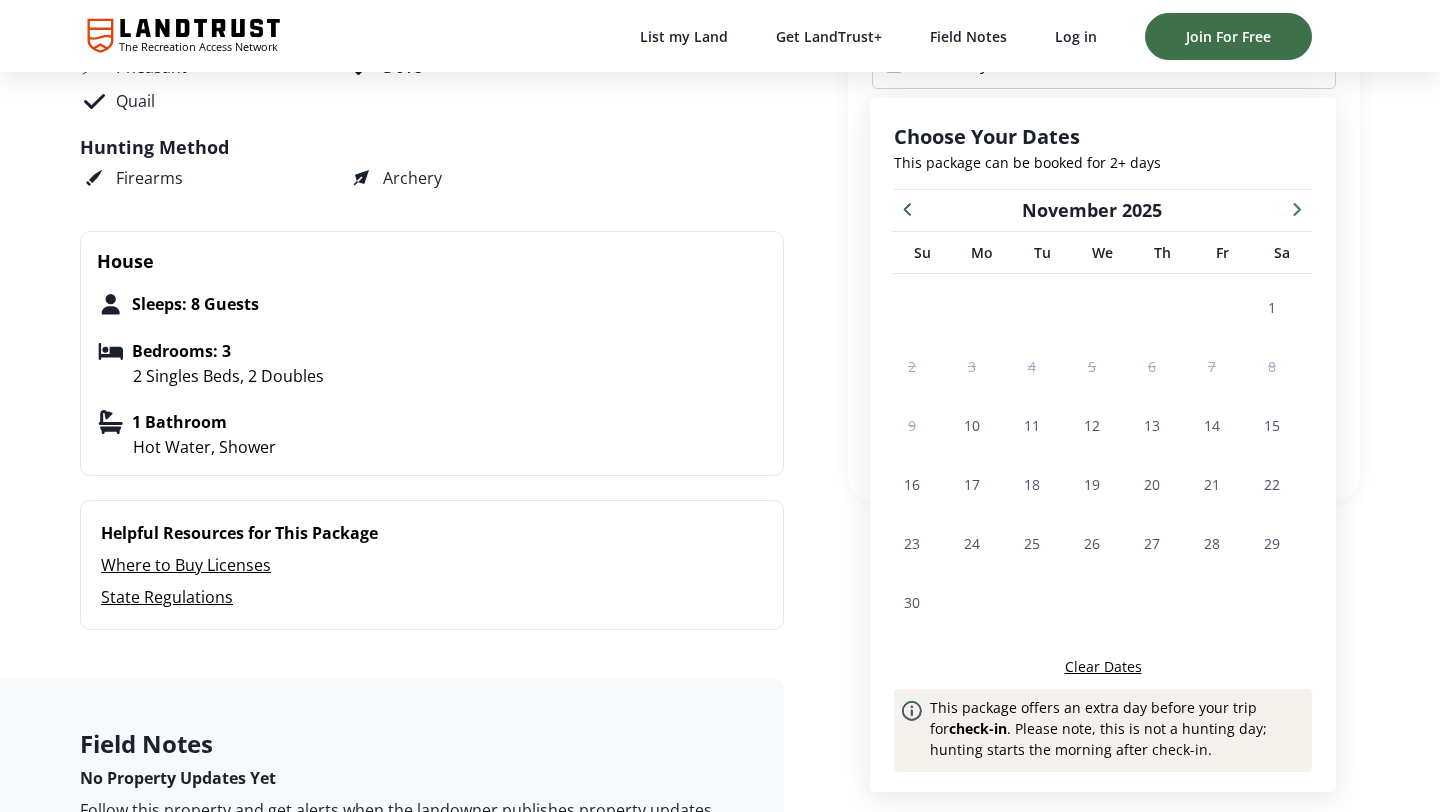 click at bounding box center [1297, 208] 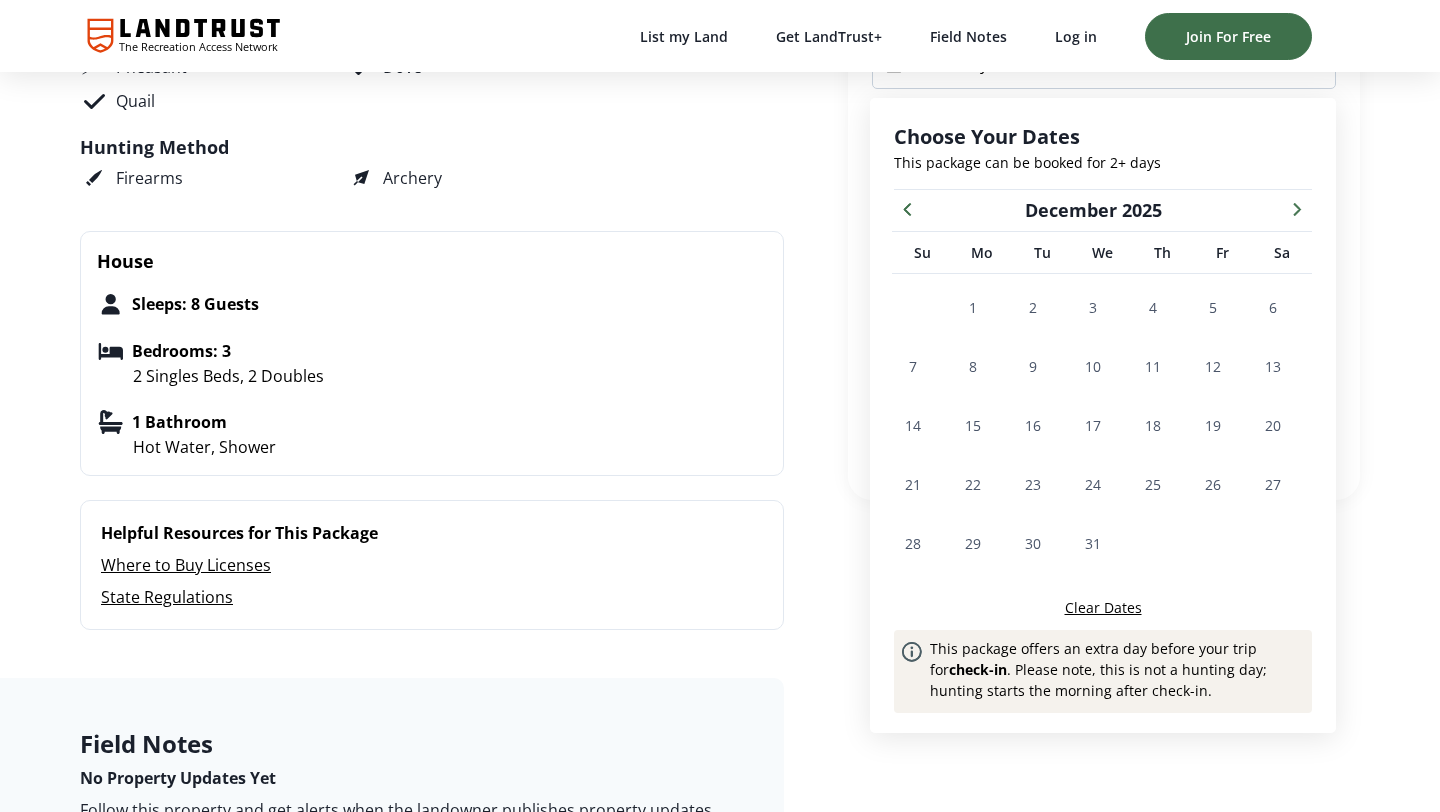 click at bounding box center [1297, 208] 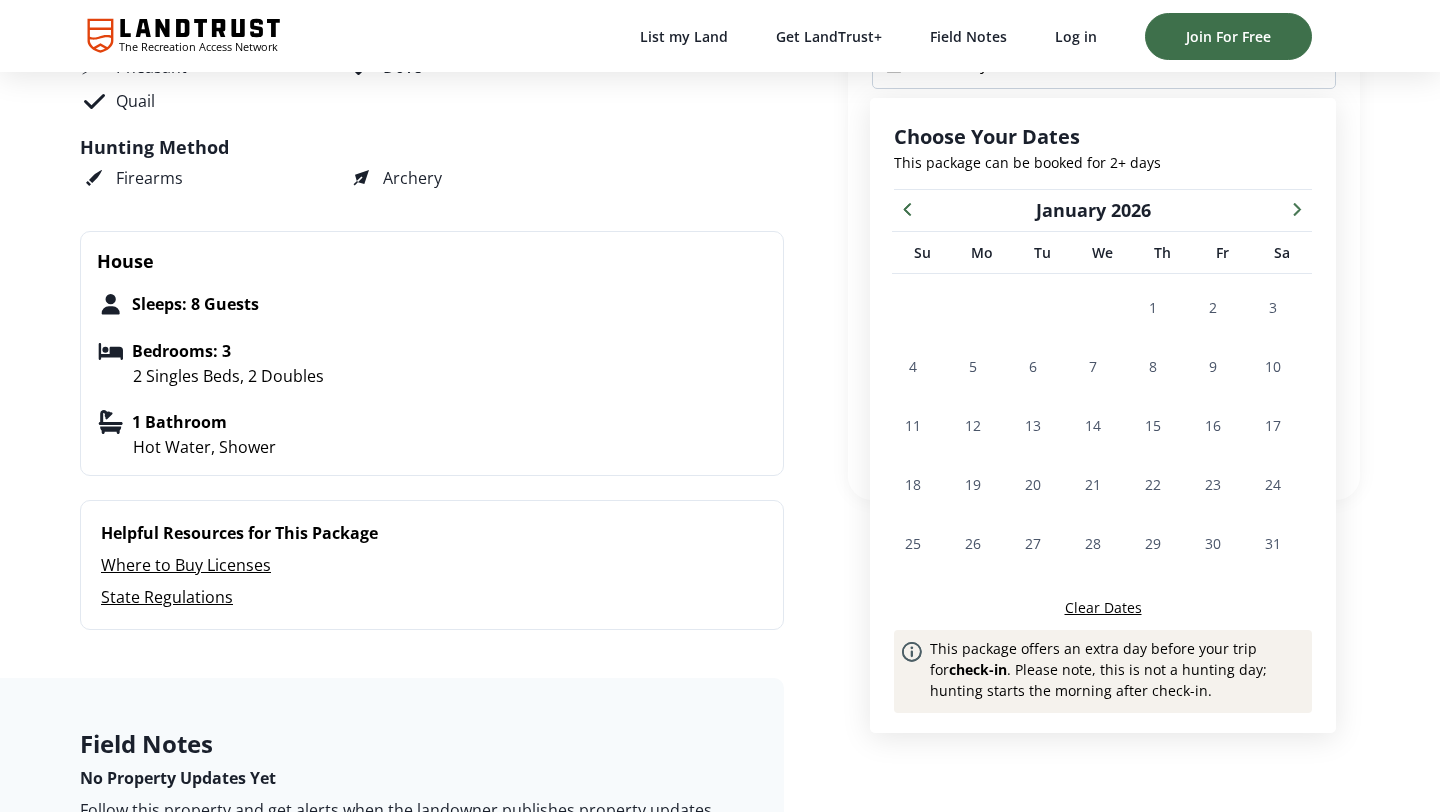 click on "Hunting Method" at bounding box center [404, 147] 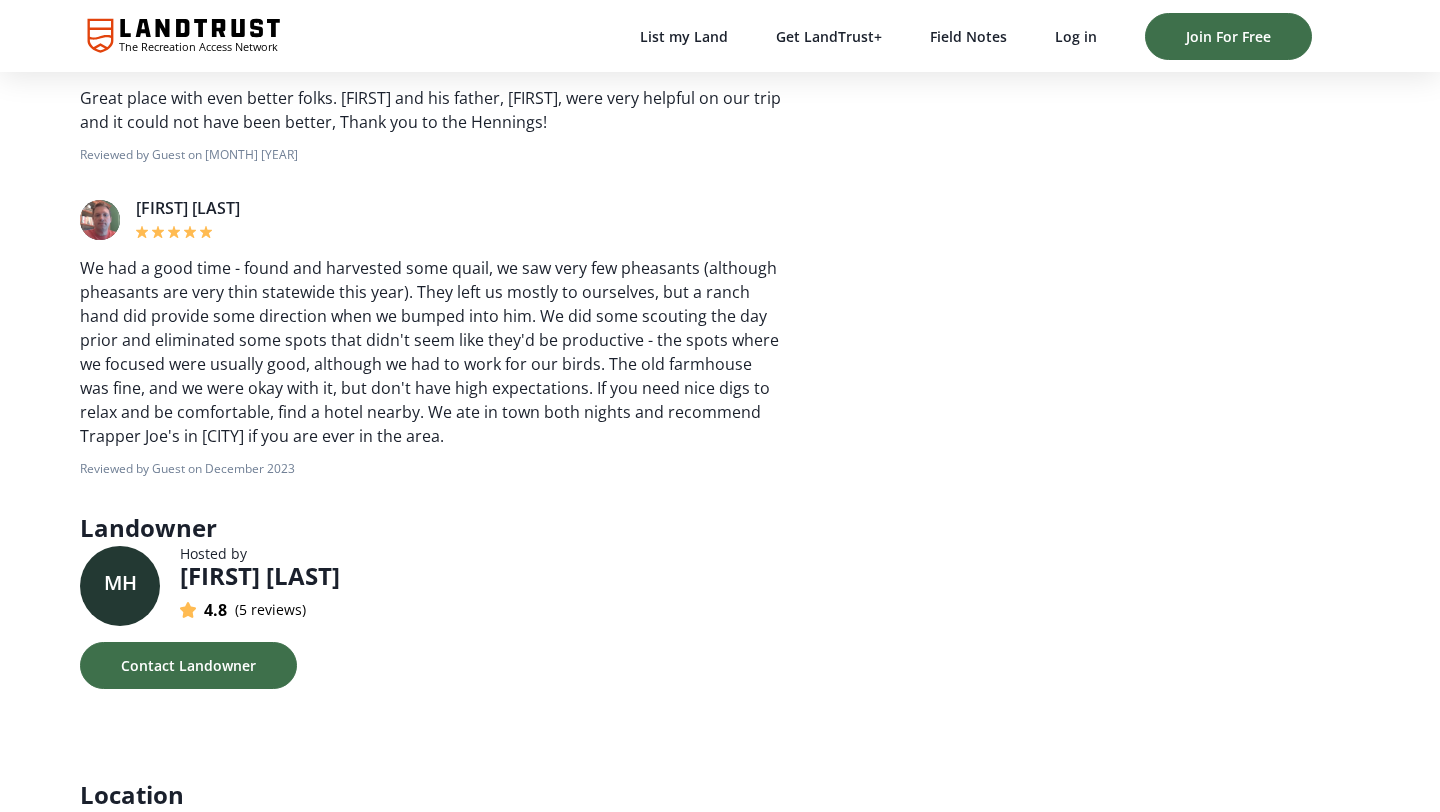 scroll, scrollTop: 3762, scrollLeft: 0, axis: vertical 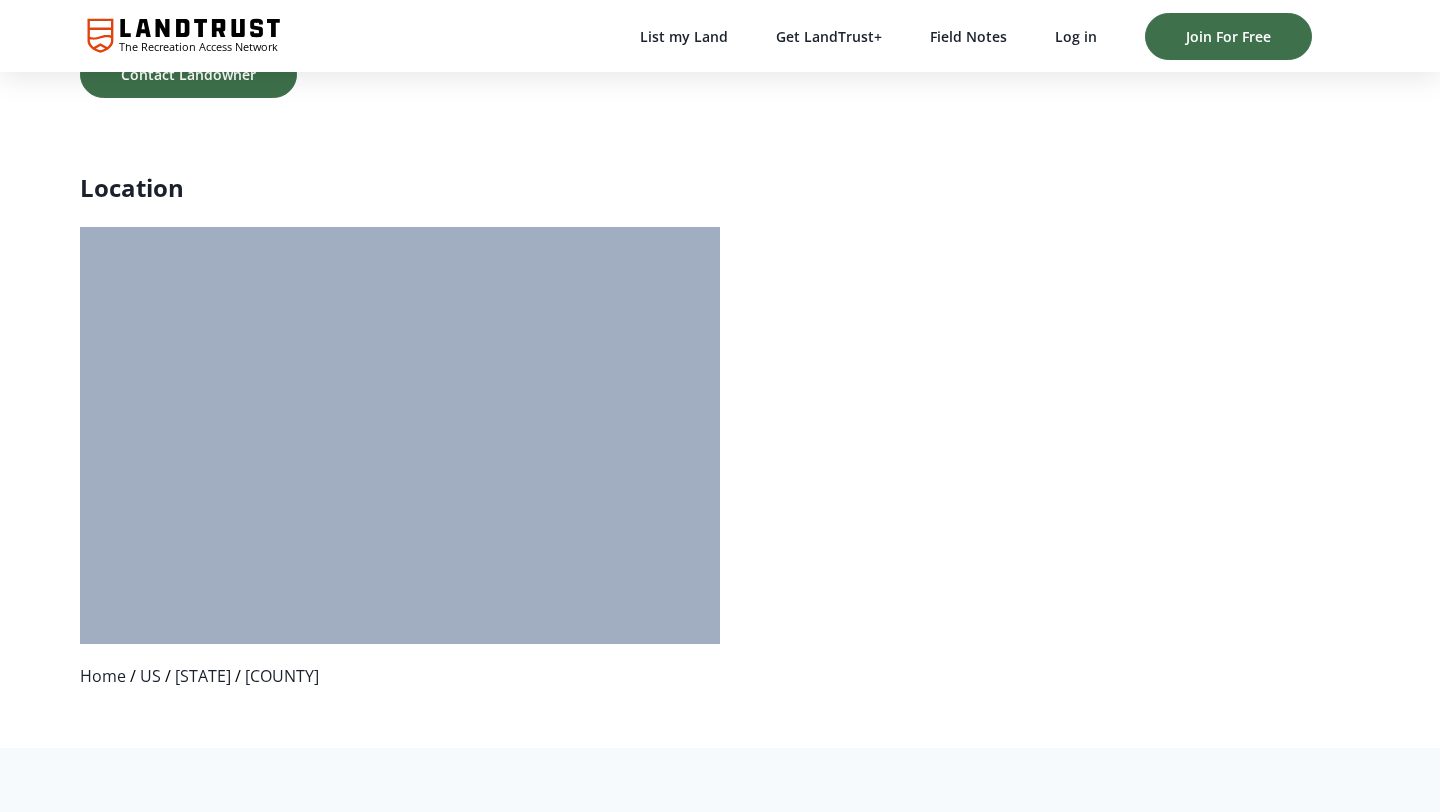 click on "$100.00 per Guest Package Includes 1 Guest 1 Day Choose Your Party Size 1  Guest 2  Guests 3  Guests 4  Guests 5  Guests 6  Guests Choose the Date(s) for Your Trip Choose your start and end dates Continue with Booking Pricing Details $100.00 x 1 Guest x 1 Day $100.00 Booking Fee + $15.00 Conservation Donation + $10.00 Total $125.00 * Prices are for exclusive access to this property. Book Now, Pay Later with Credova Get a real-time decision on available financing options. Based on your application acceptance, you will receive a virtual debit card from Credova that you can use for this LandTrust booking. How it works Select the "Get Prequalified" button at checkout. Complete the application to receive your financing options and see what options are available for your LandTrust booking. Once you see the virtual debit card in the Credova application, complete your LandTrust booking by using the new card provided by Credova at checkout. Close Upgrade Today To Get Early Access to the newest properties and hunts." at bounding box center (1104, -1534) 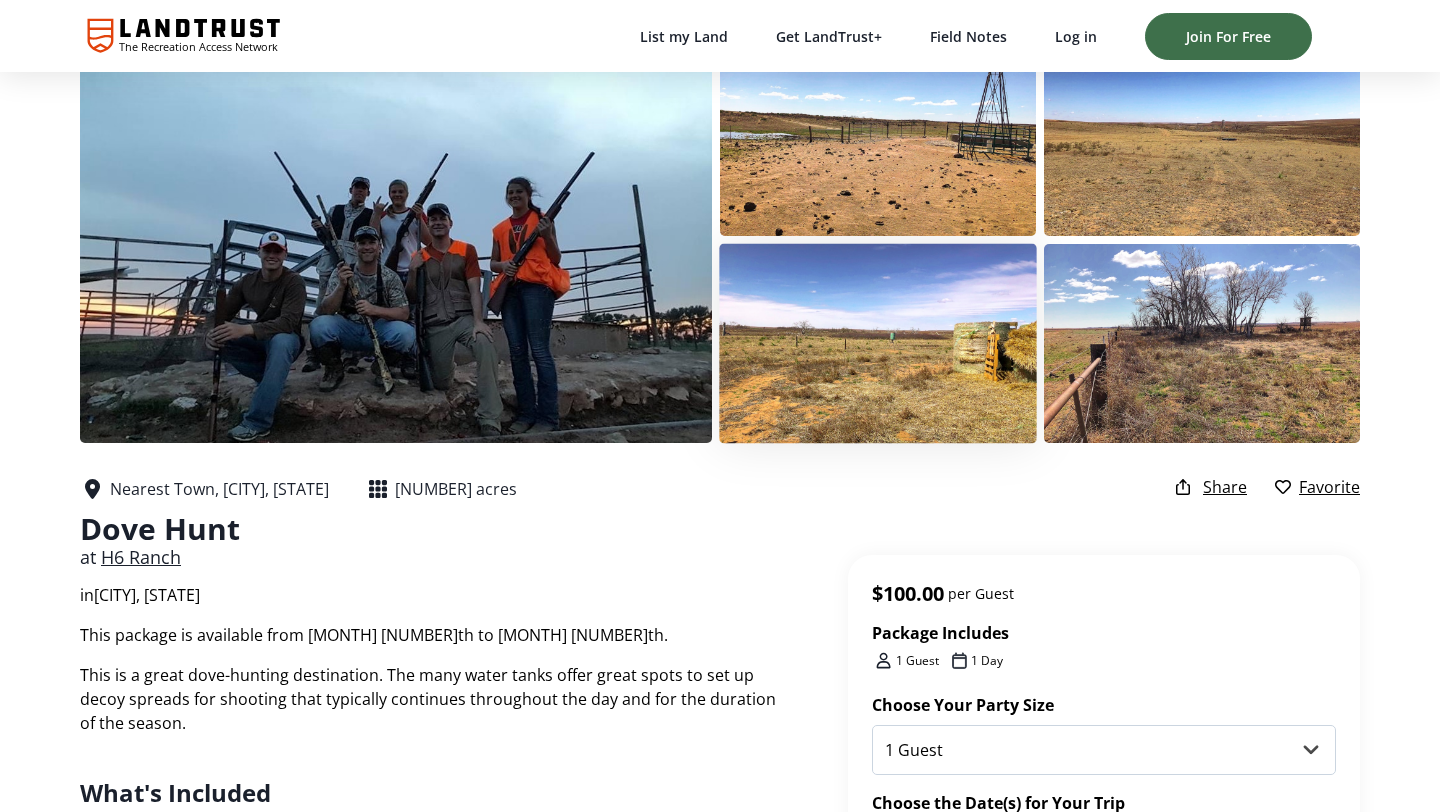 scroll, scrollTop: 0, scrollLeft: 0, axis: both 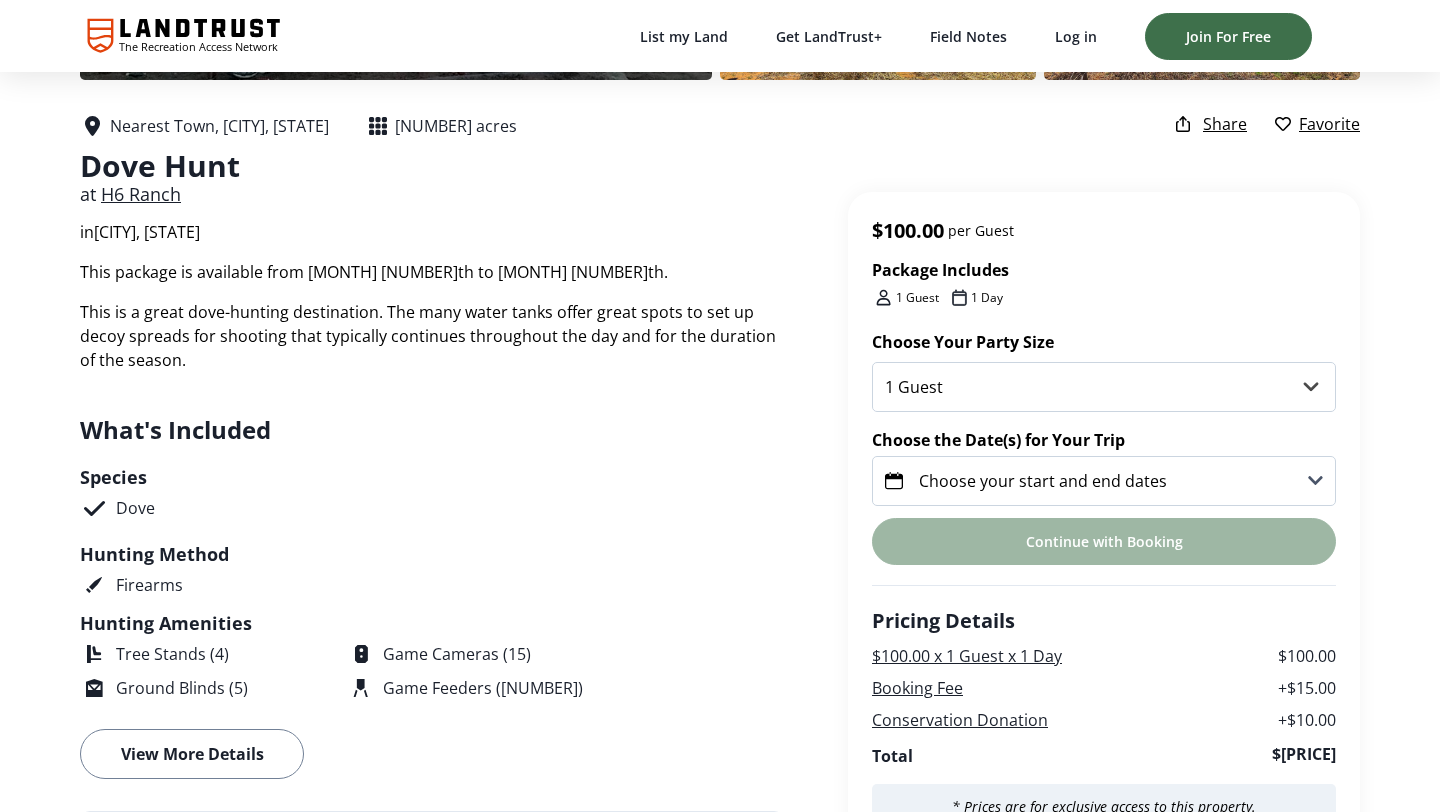 click on "Choose your start and end dates" at bounding box center [1043, 481] 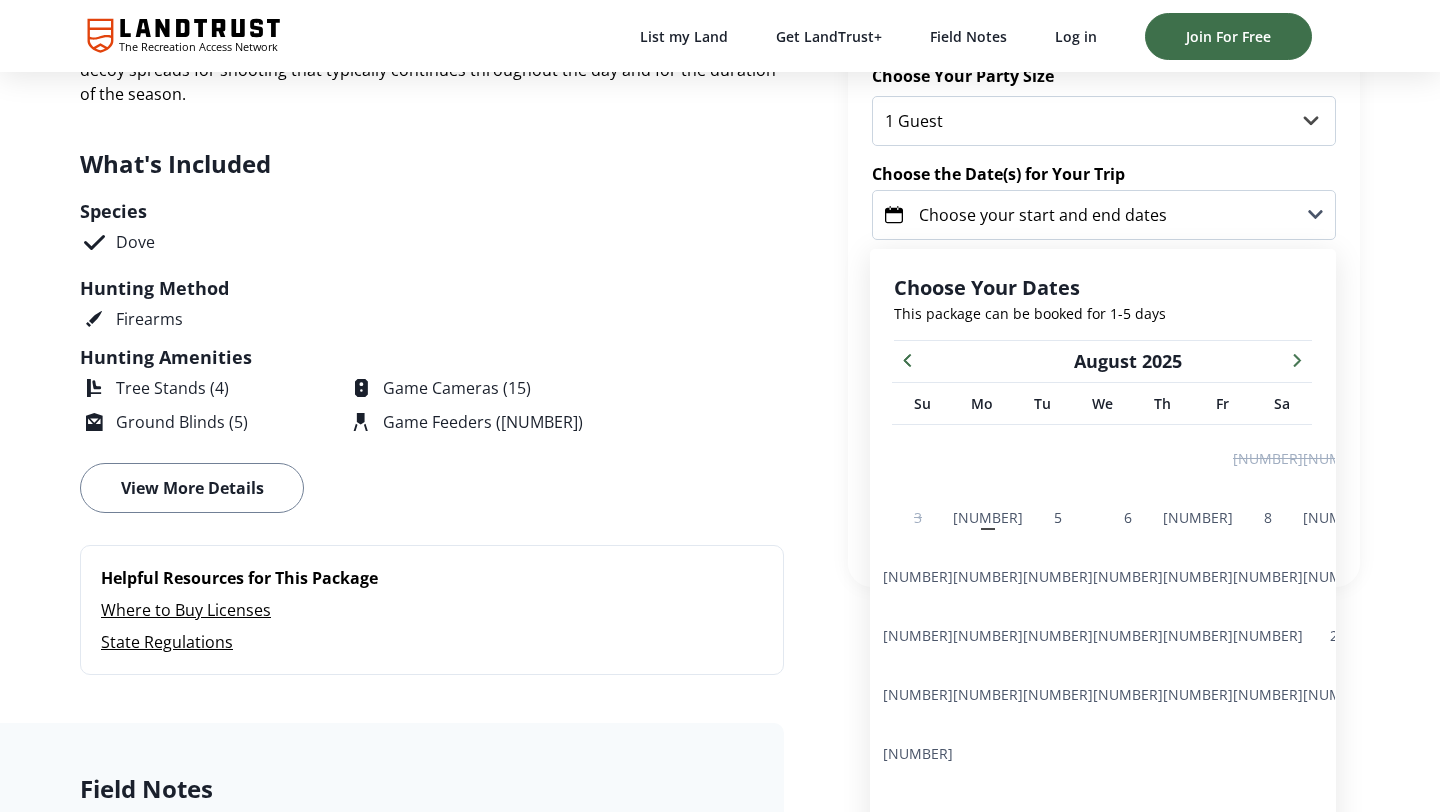 scroll, scrollTop: 744, scrollLeft: 0, axis: vertical 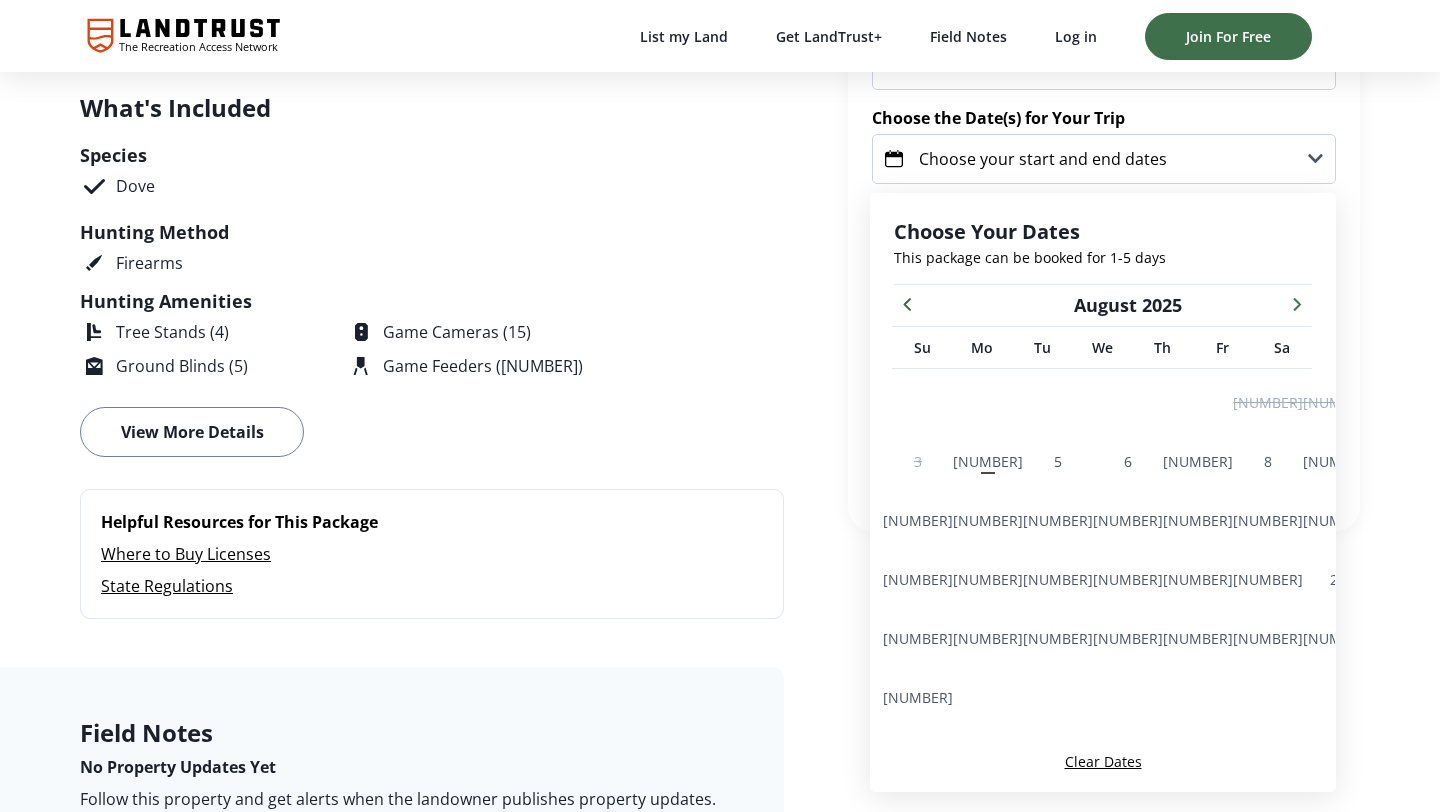 click 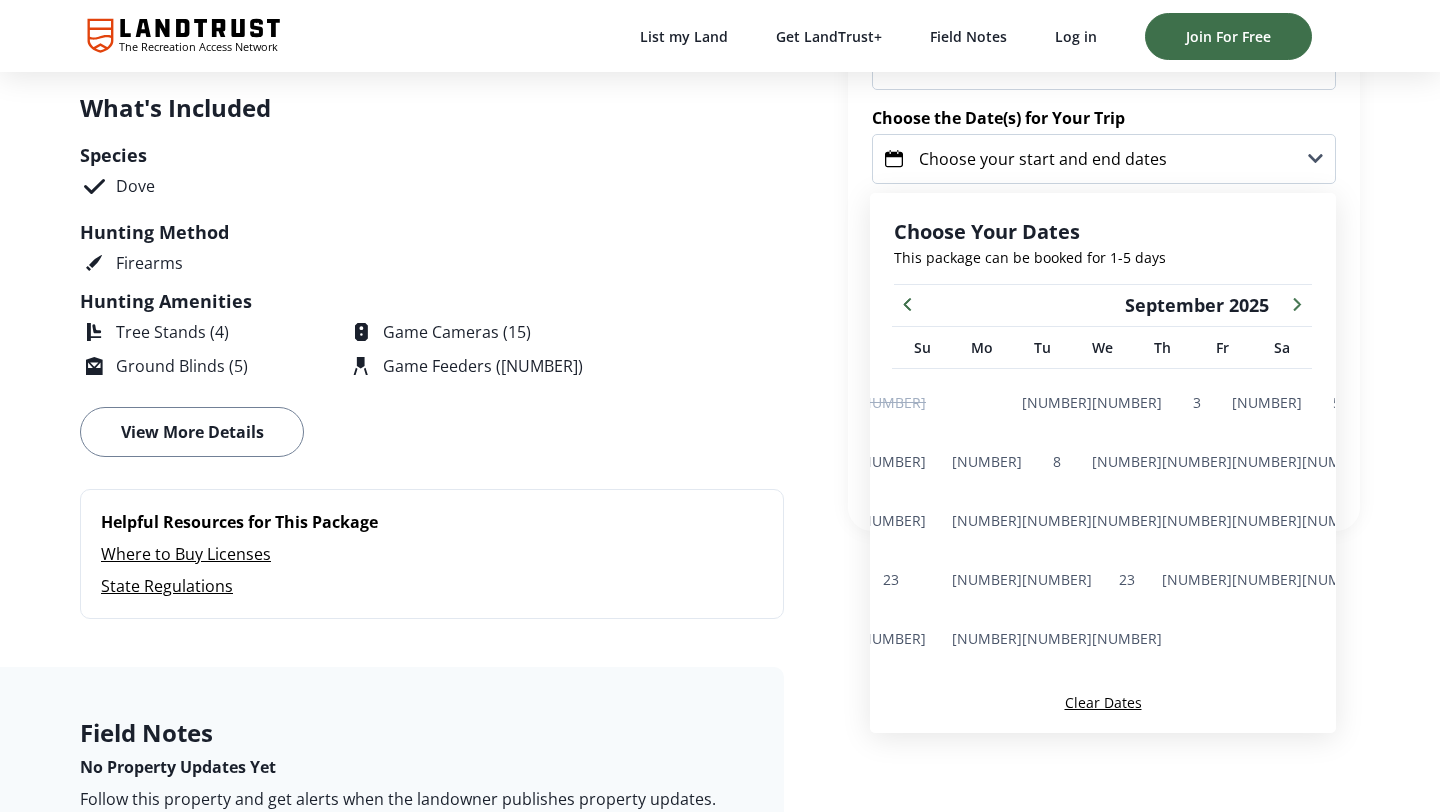 click at bounding box center (1297, 303) 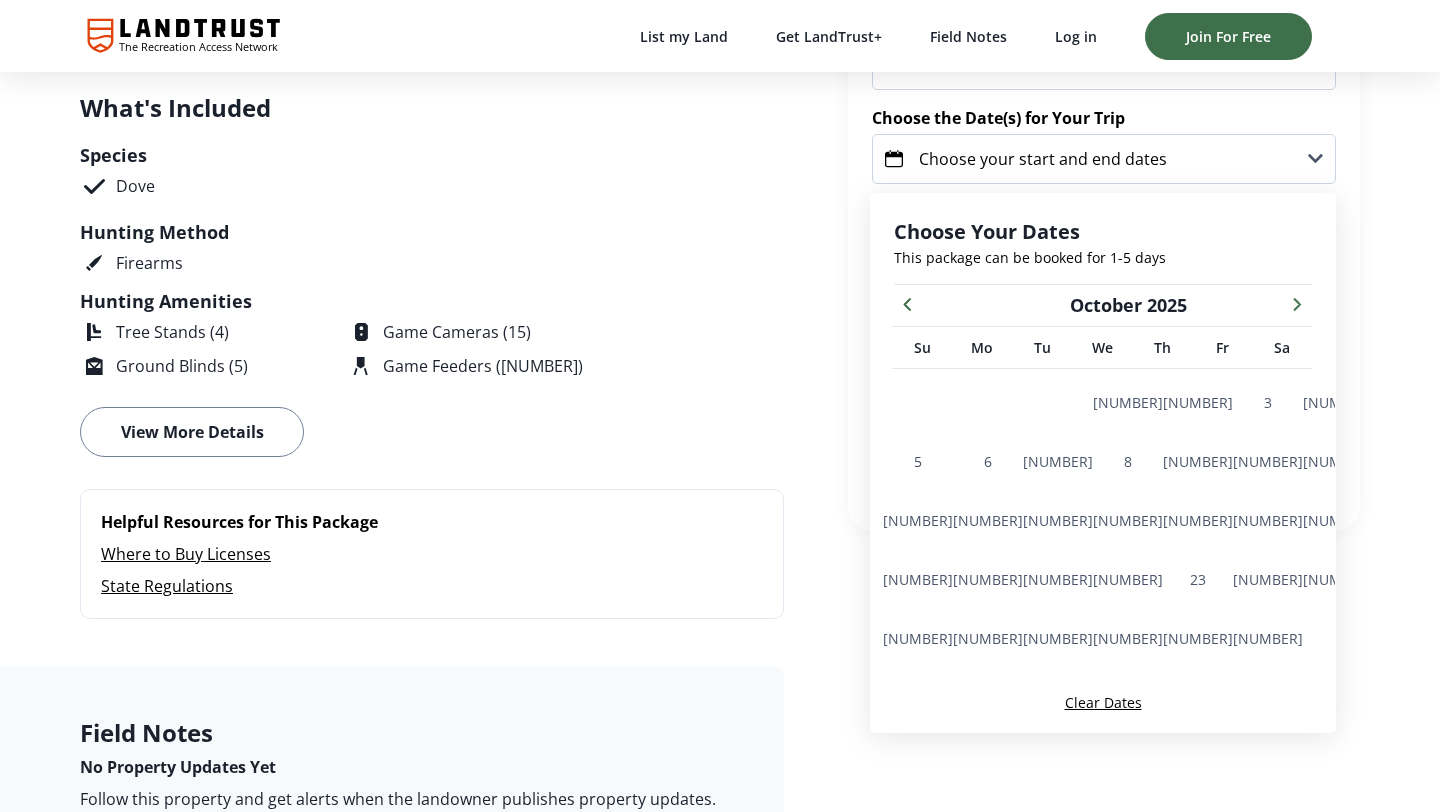 click at bounding box center (1297, 303) 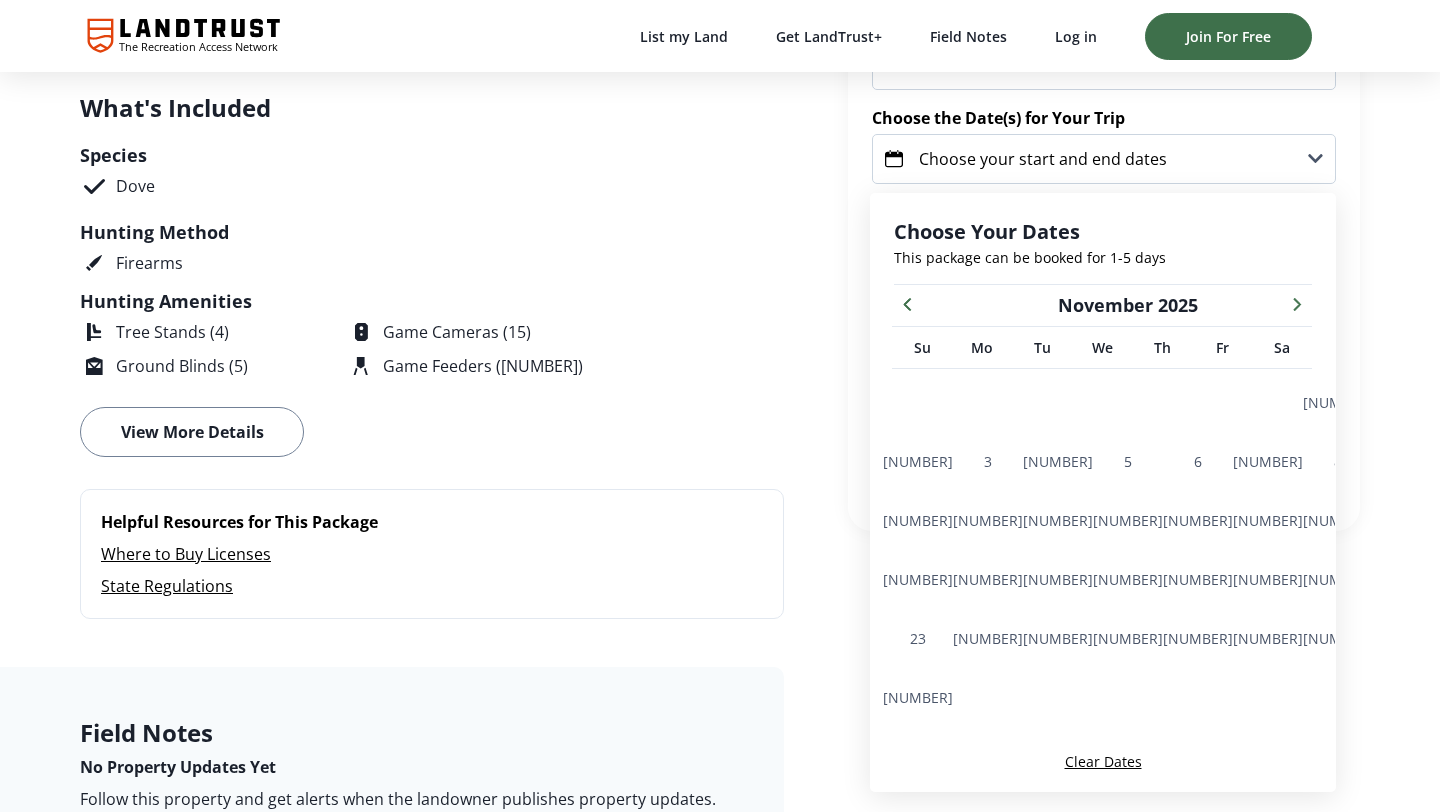 click at bounding box center [1297, 303] 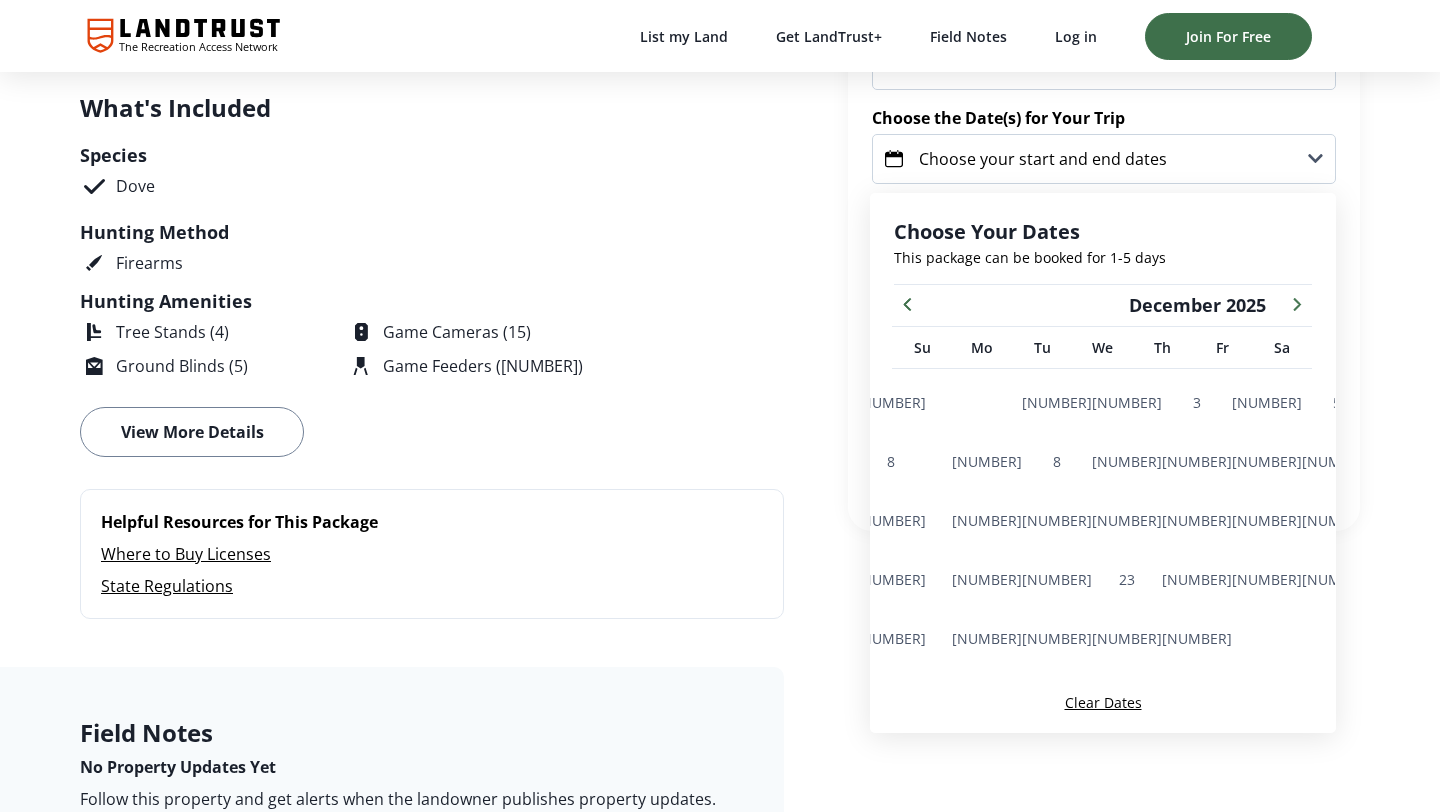 click on "Firearms" at bounding box center (339, 263) 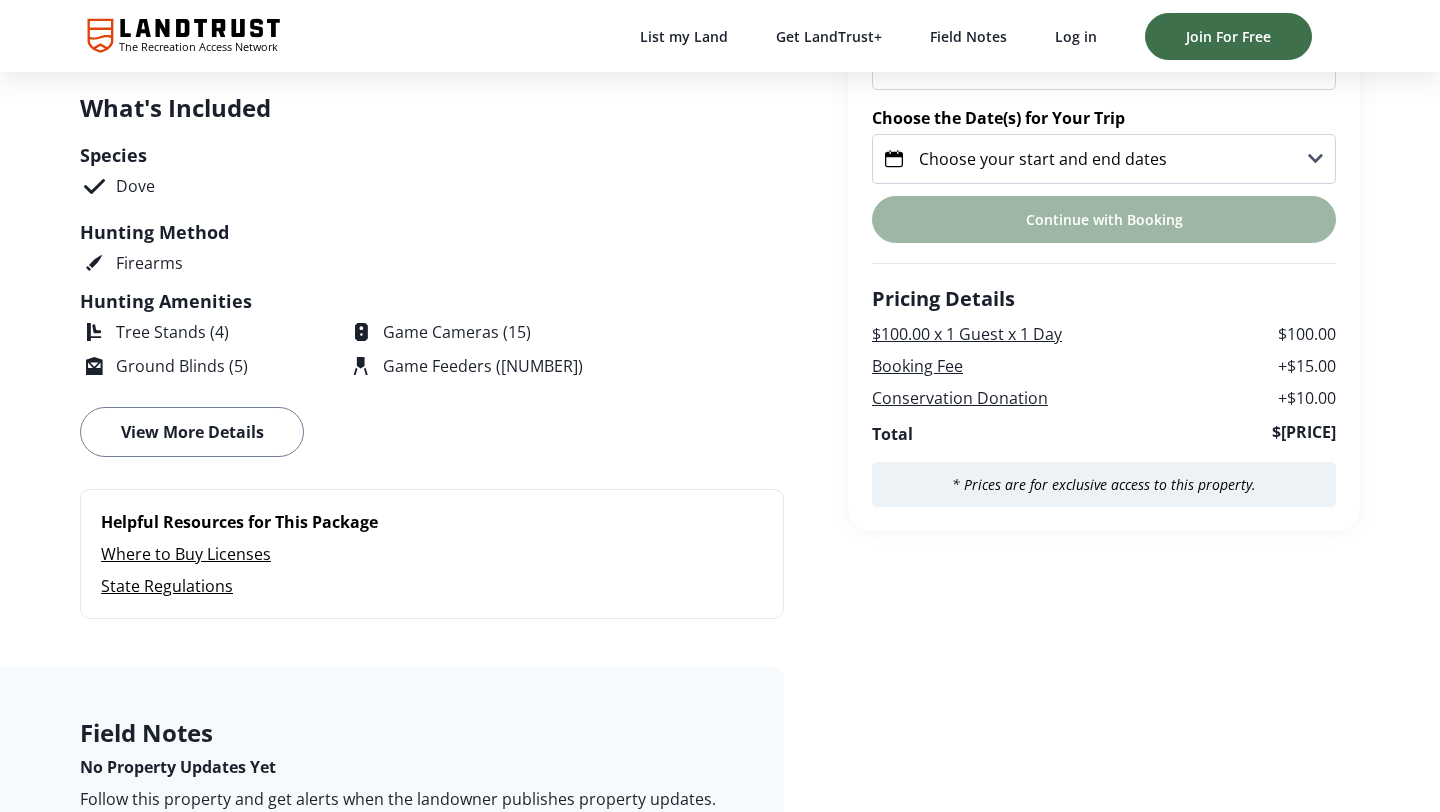 click on "Firearms" at bounding box center (339, 263) 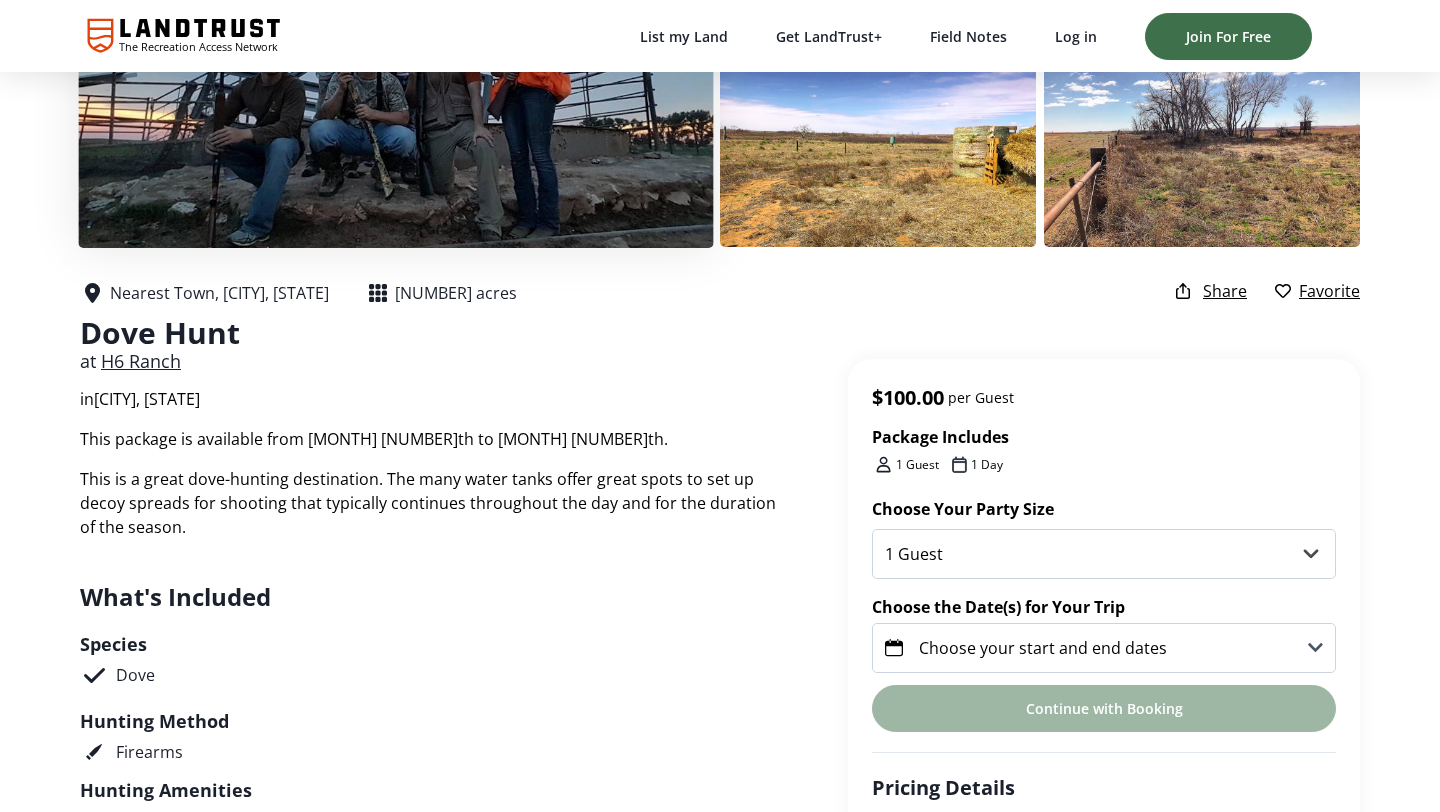 scroll, scrollTop: 0, scrollLeft: 0, axis: both 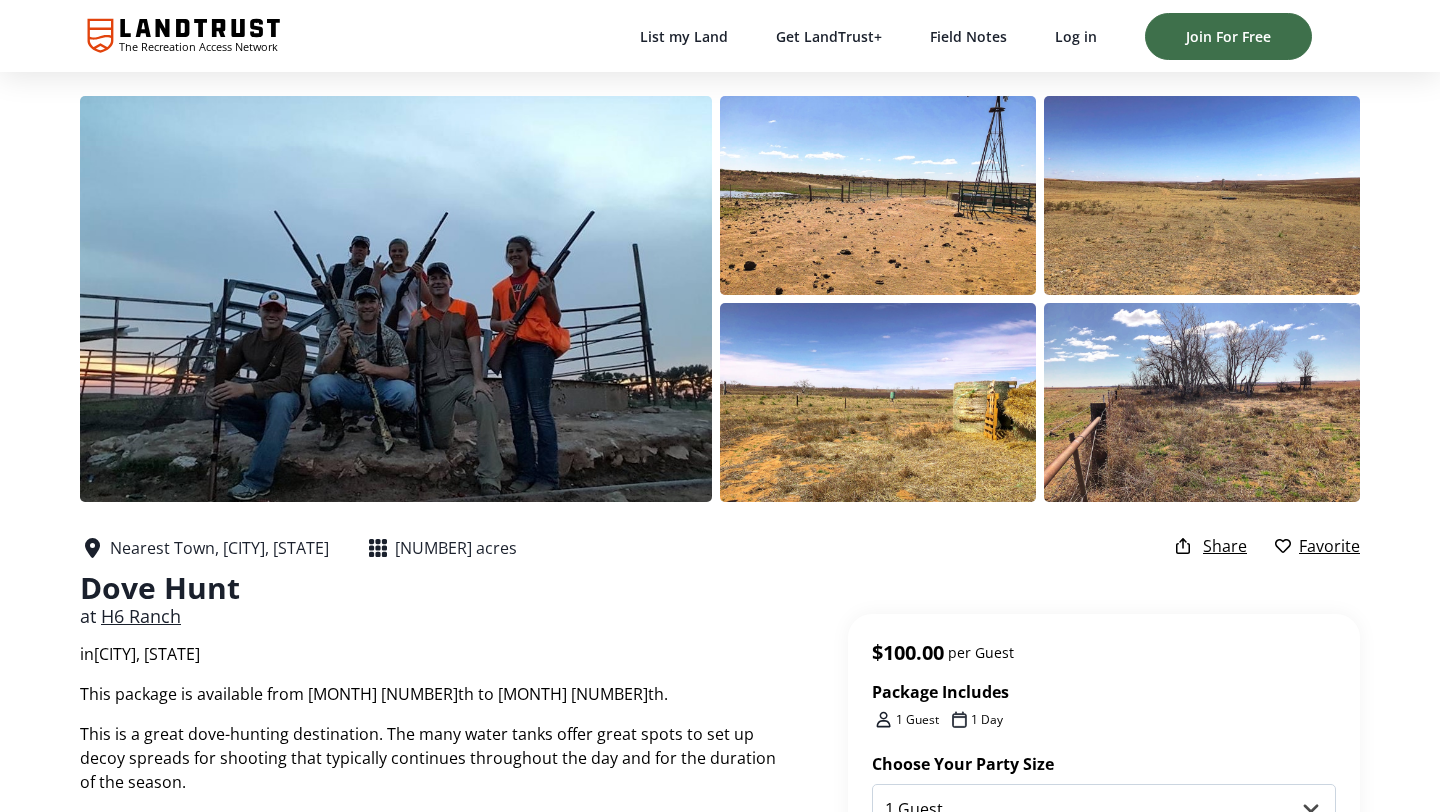 click on "H6 Ranch" at bounding box center (141, 616) 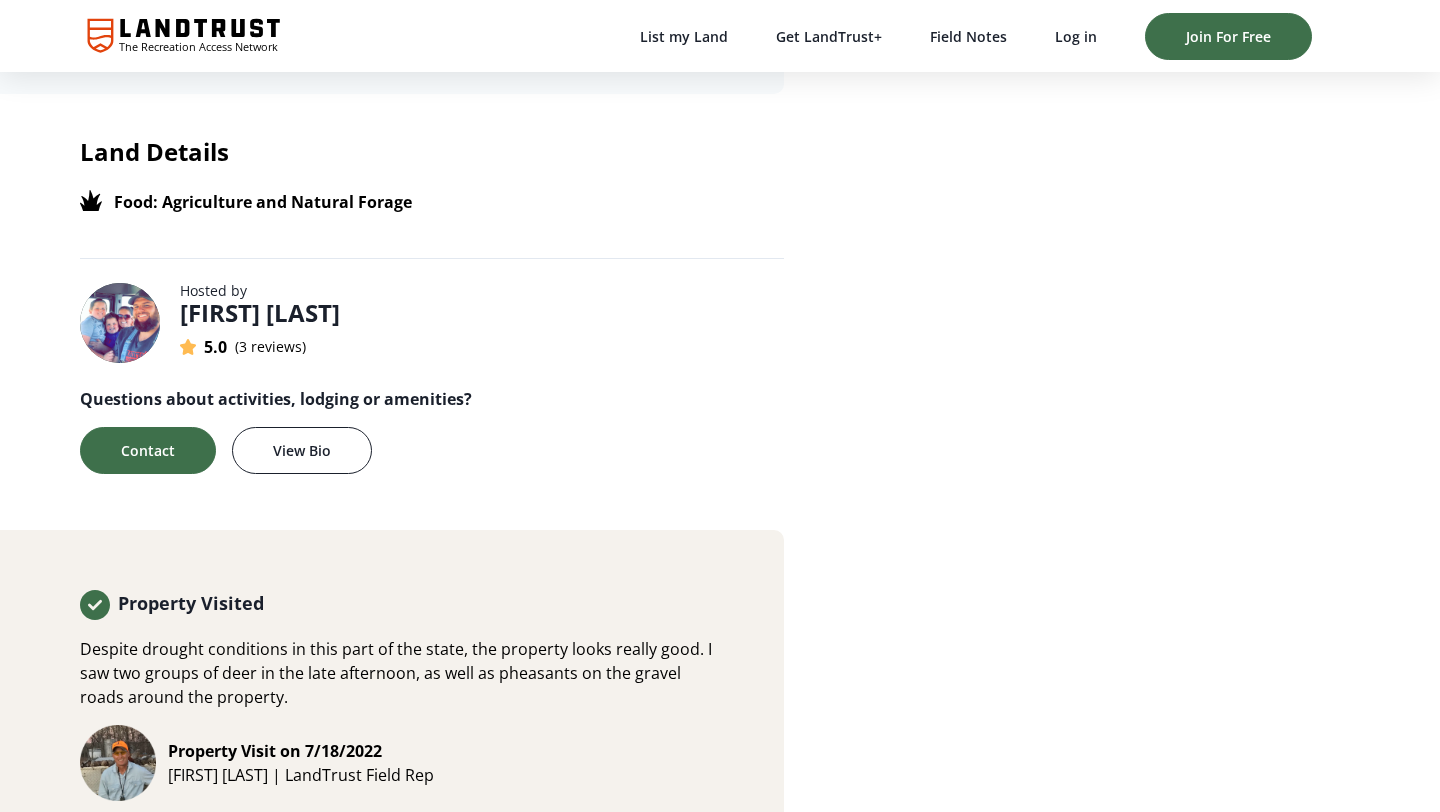 scroll, scrollTop: 1829, scrollLeft: 0, axis: vertical 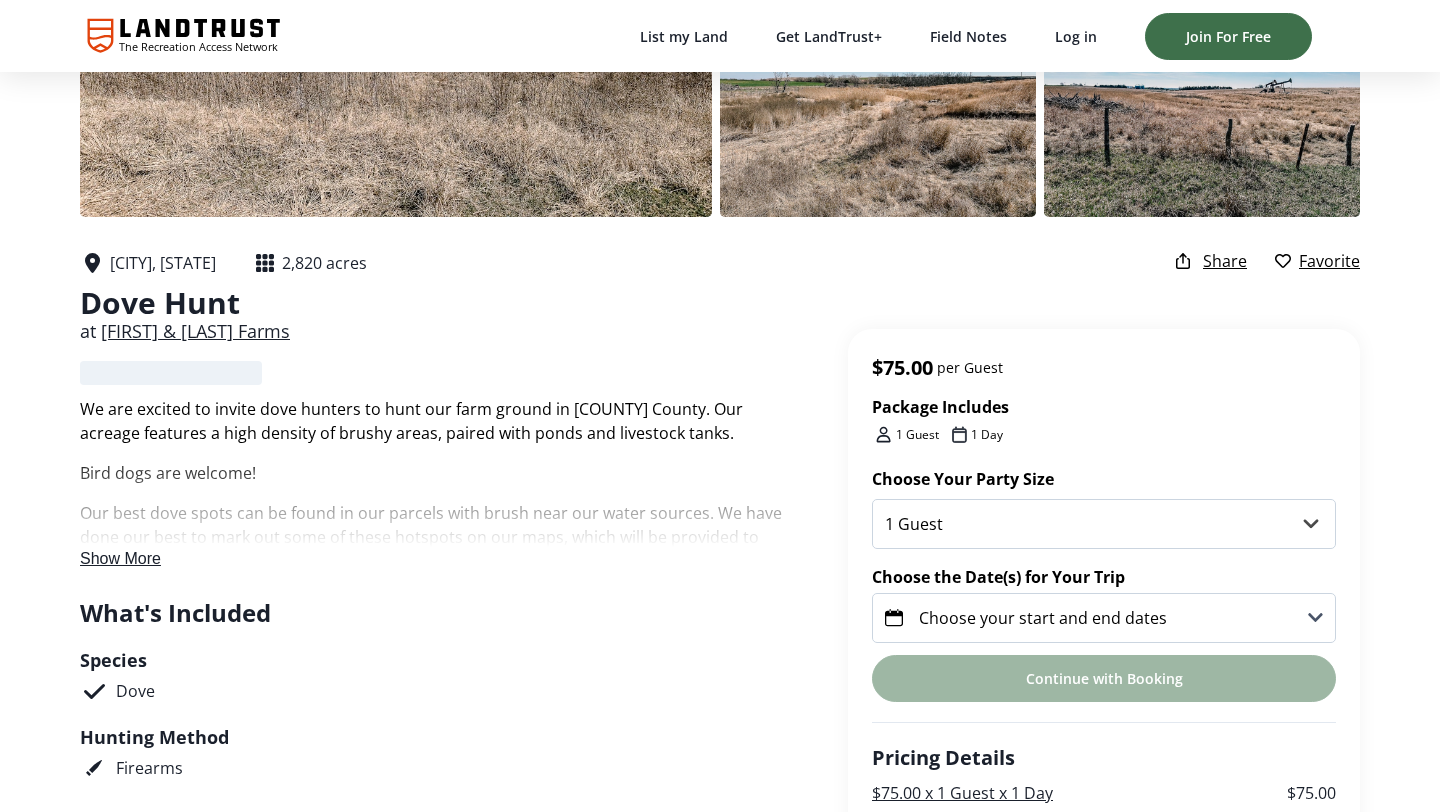 click on "Show More" at bounding box center (120, 558) 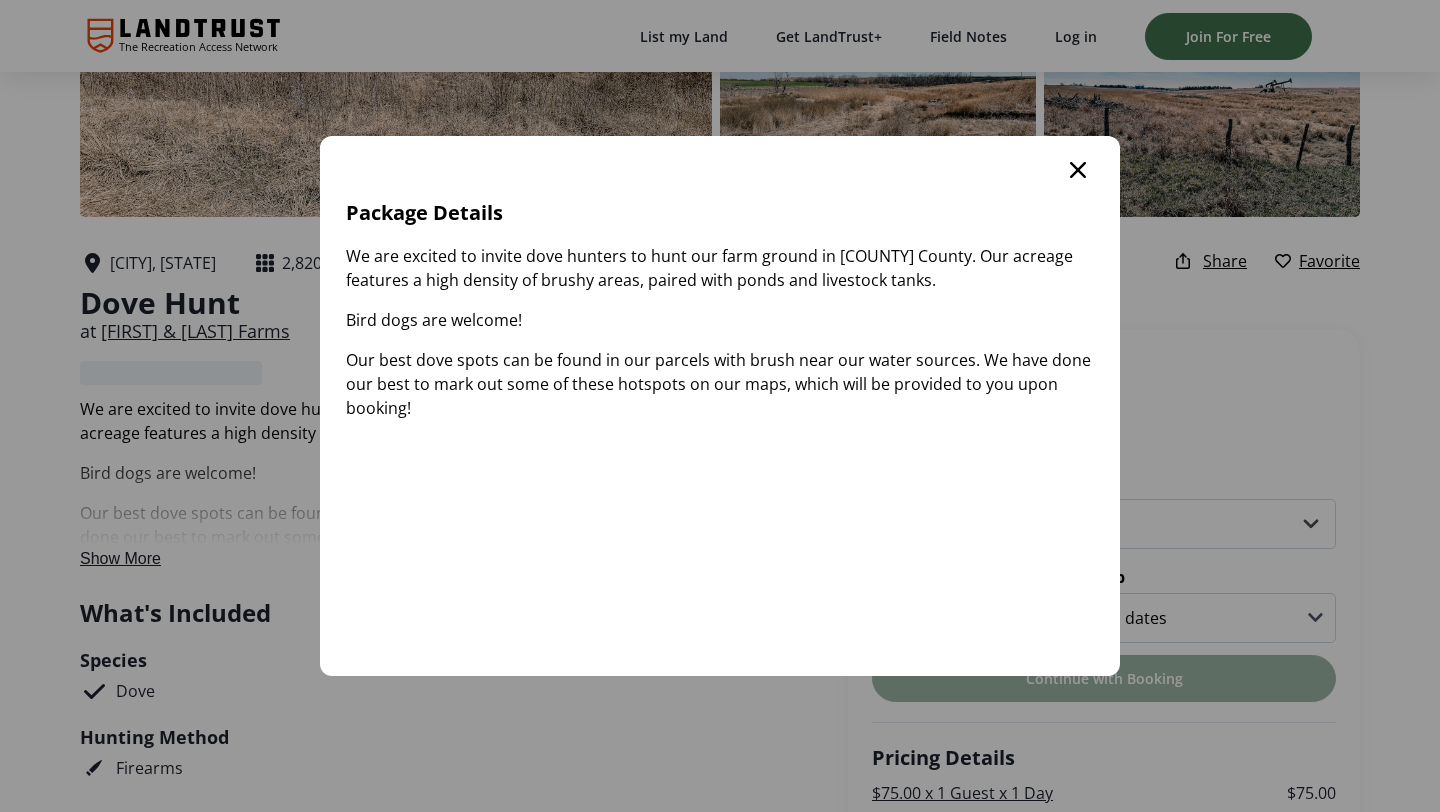 scroll, scrollTop: 0, scrollLeft: 0, axis: both 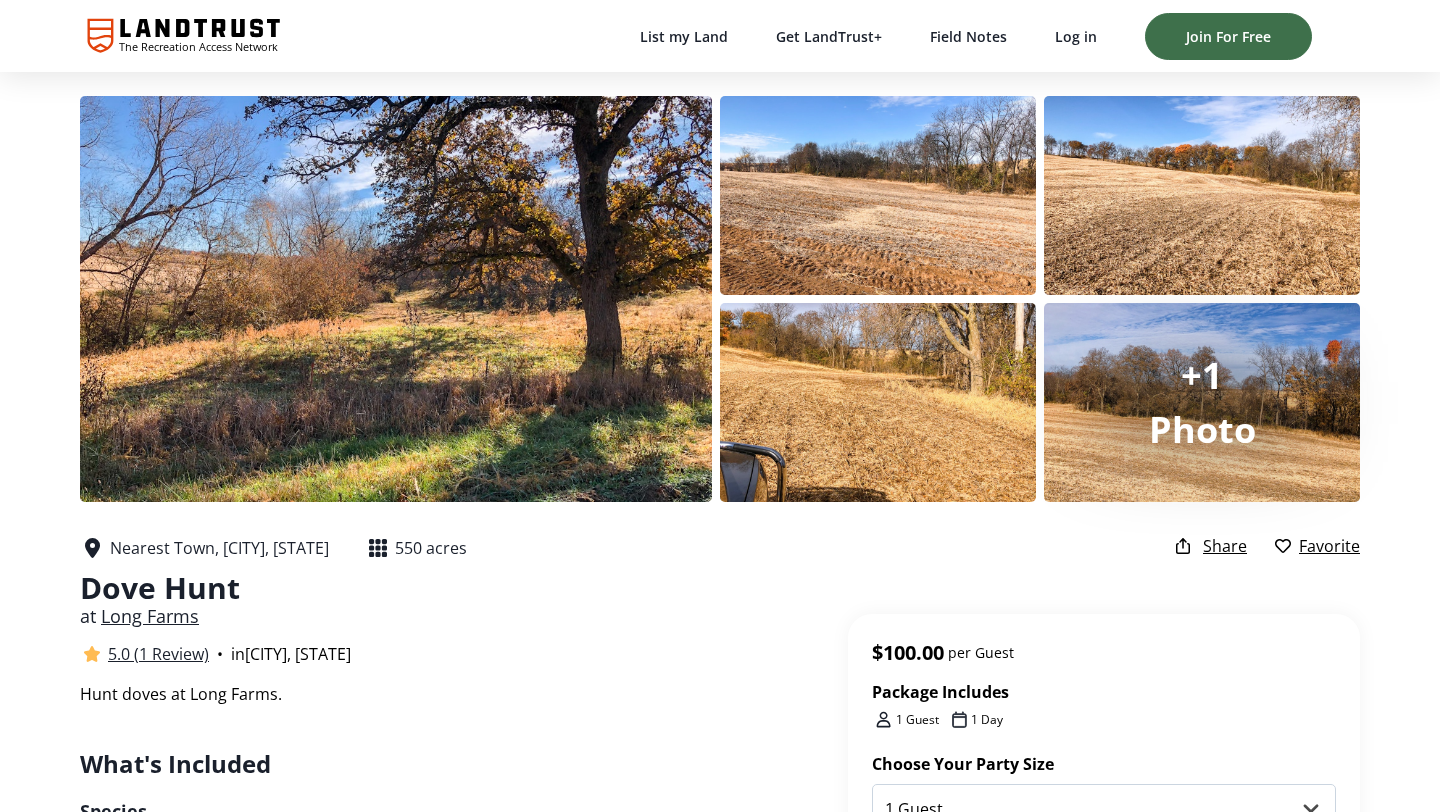 click on "5.0 (1 Review)" at bounding box center (158, 654) 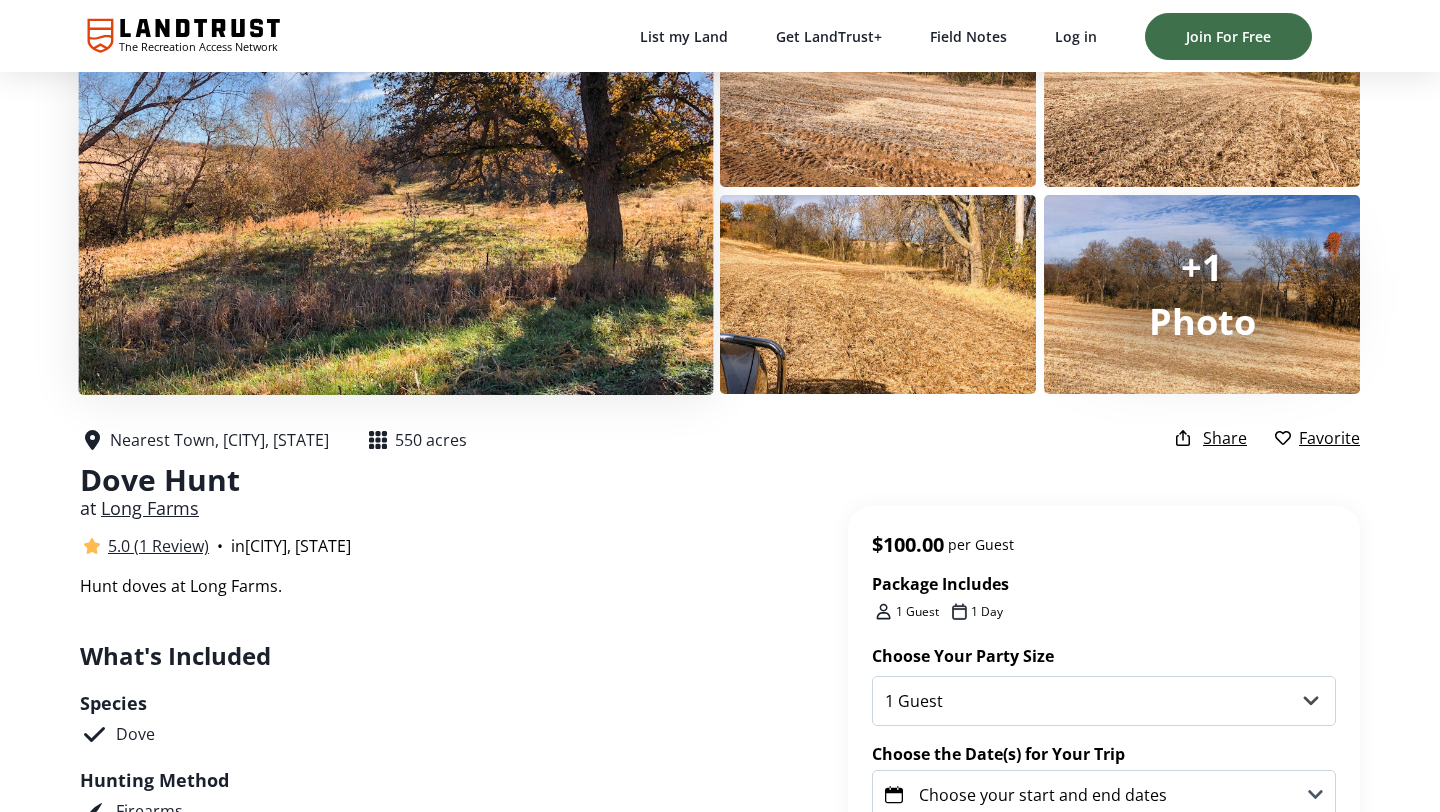 scroll, scrollTop: 0, scrollLeft: 0, axis: both 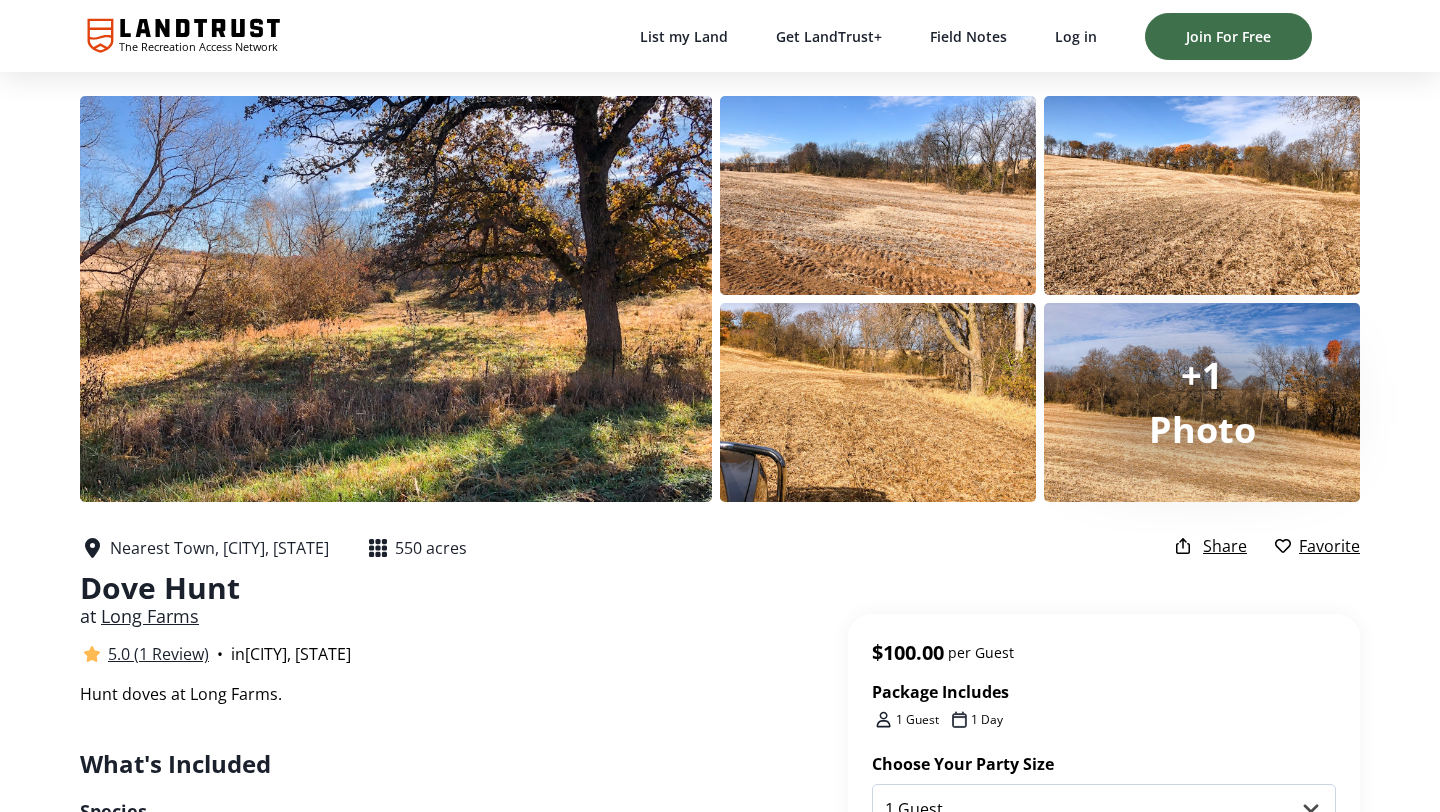 click on "Long Farms" at bounding box center (150, 616) 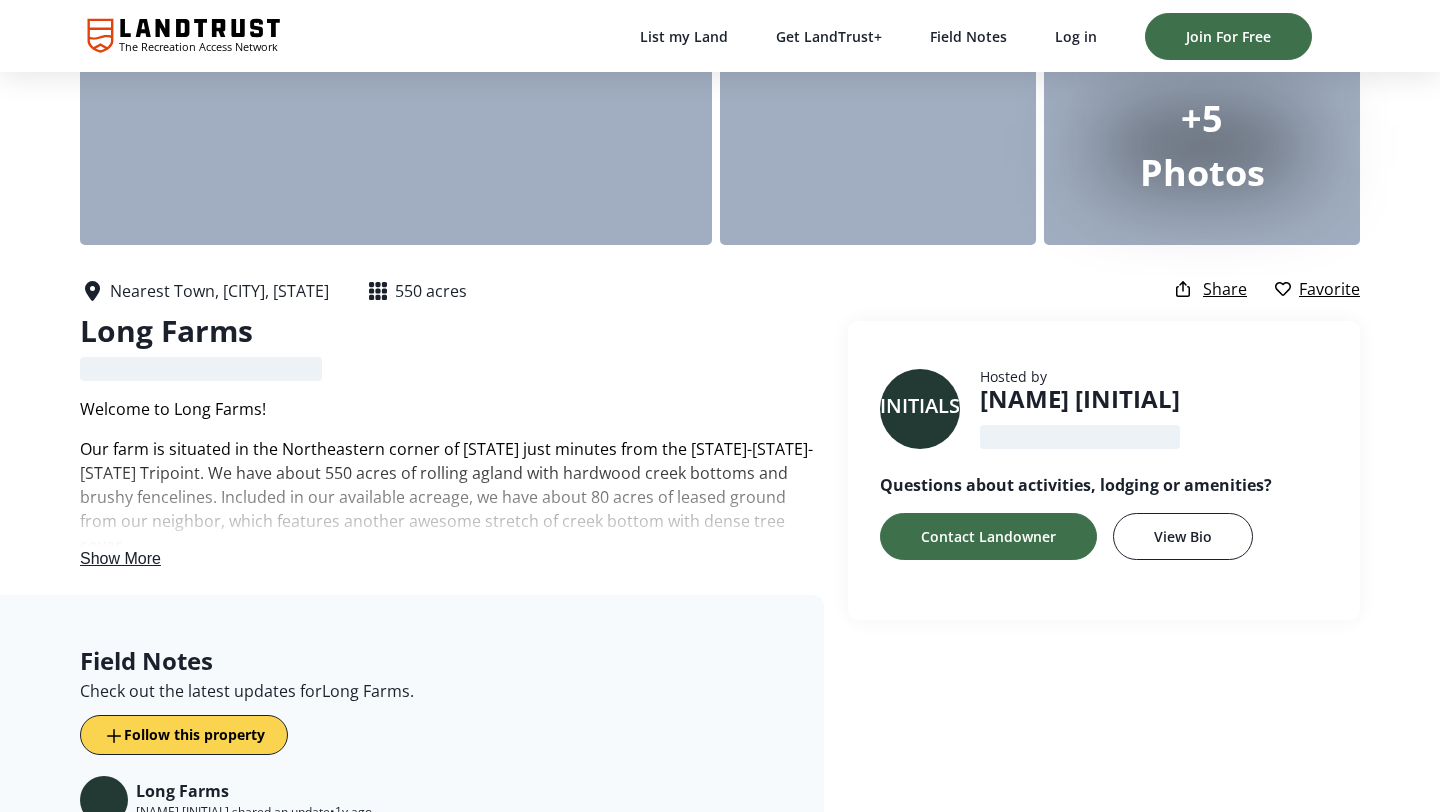 scroll, scrollTop: 256, scrollLeft: 0, axis: vertical 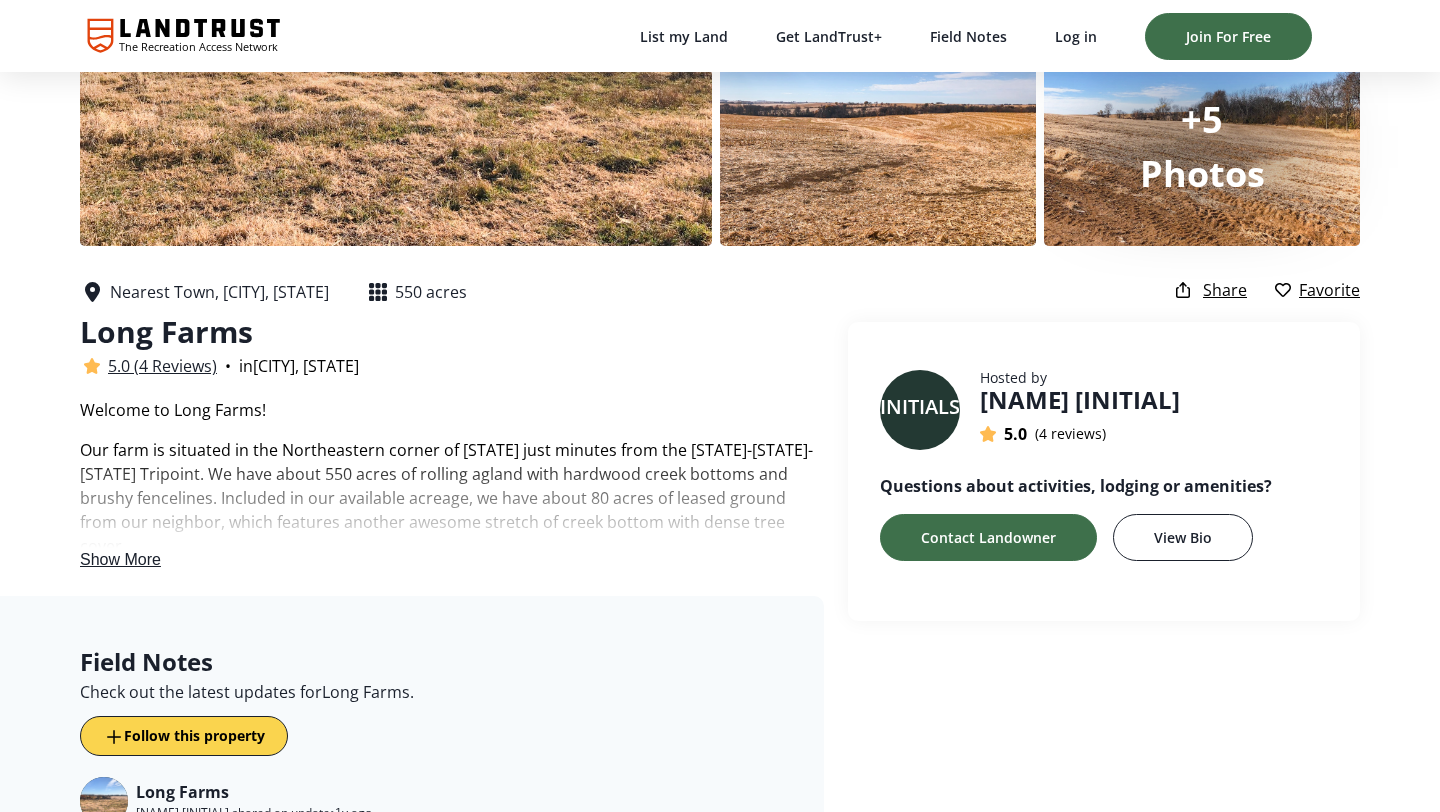 click on "Show More" at bounding box center (120, 559) 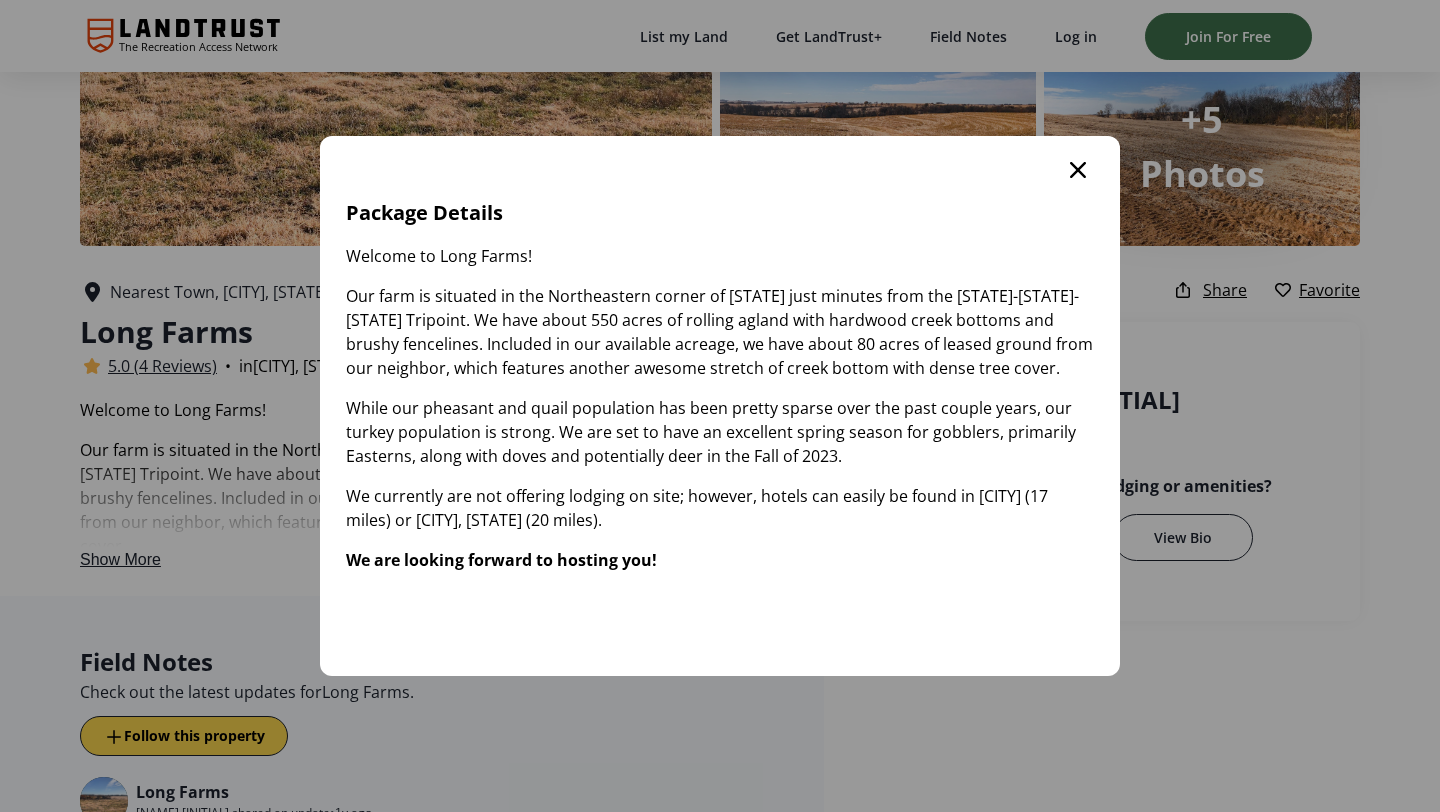 scroll, scrollTop: 0, scrollLeft: 0, axis: both 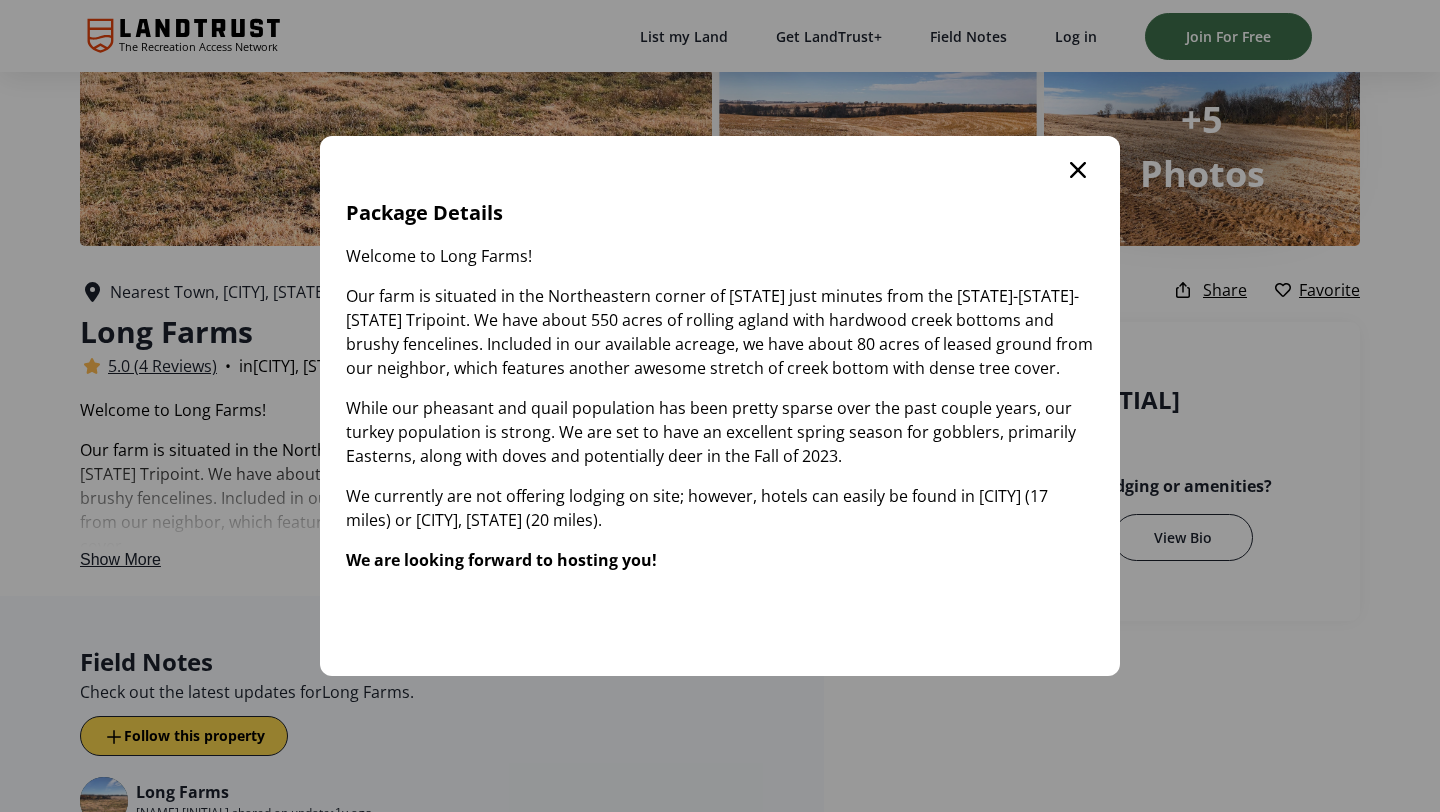 drag, startPoint x: 1073, startPoint y: 182, endPoint x: 1003, endPoint y: 158, distance: 74 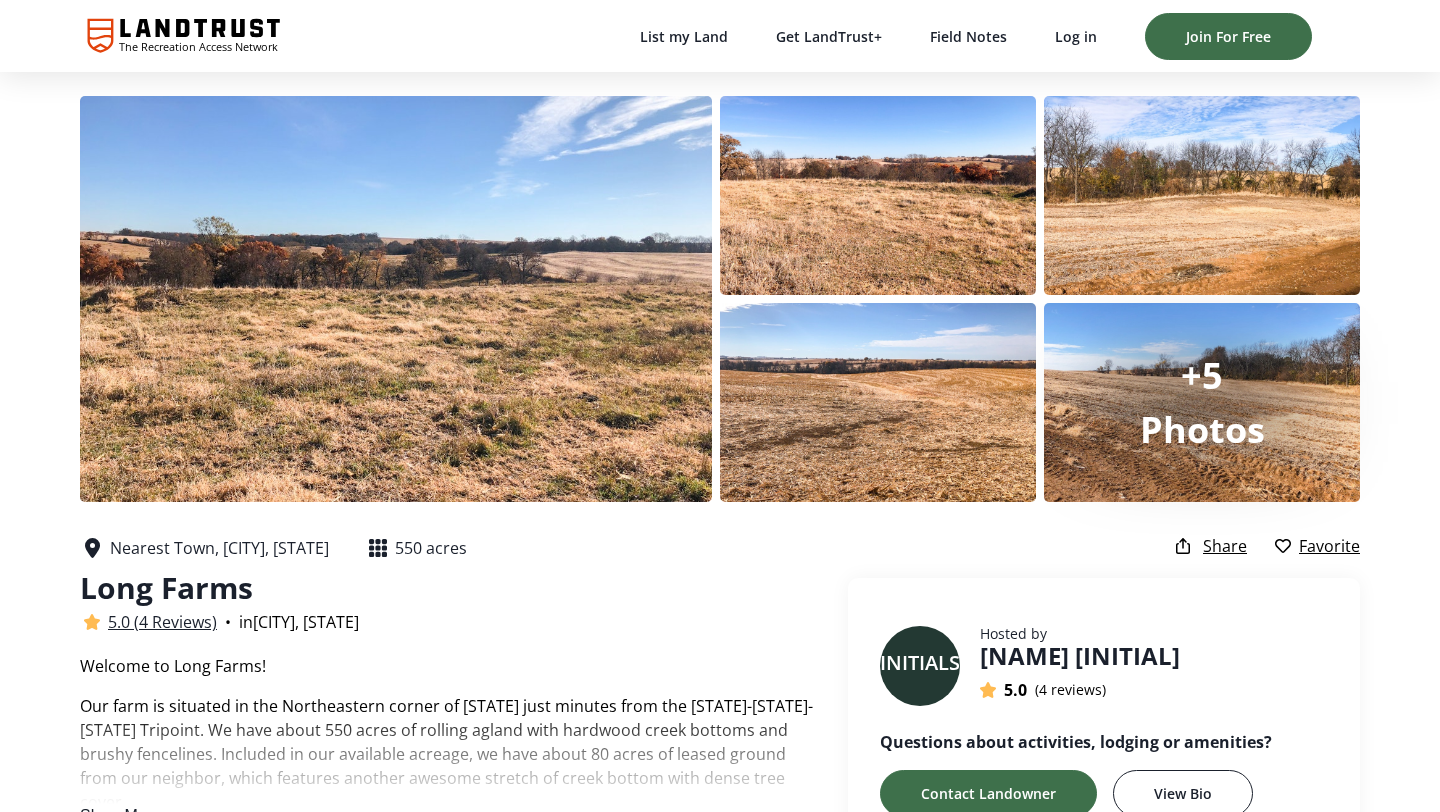 scroll, scrollTop: 256, scrollLeft: 0, axis: vertical 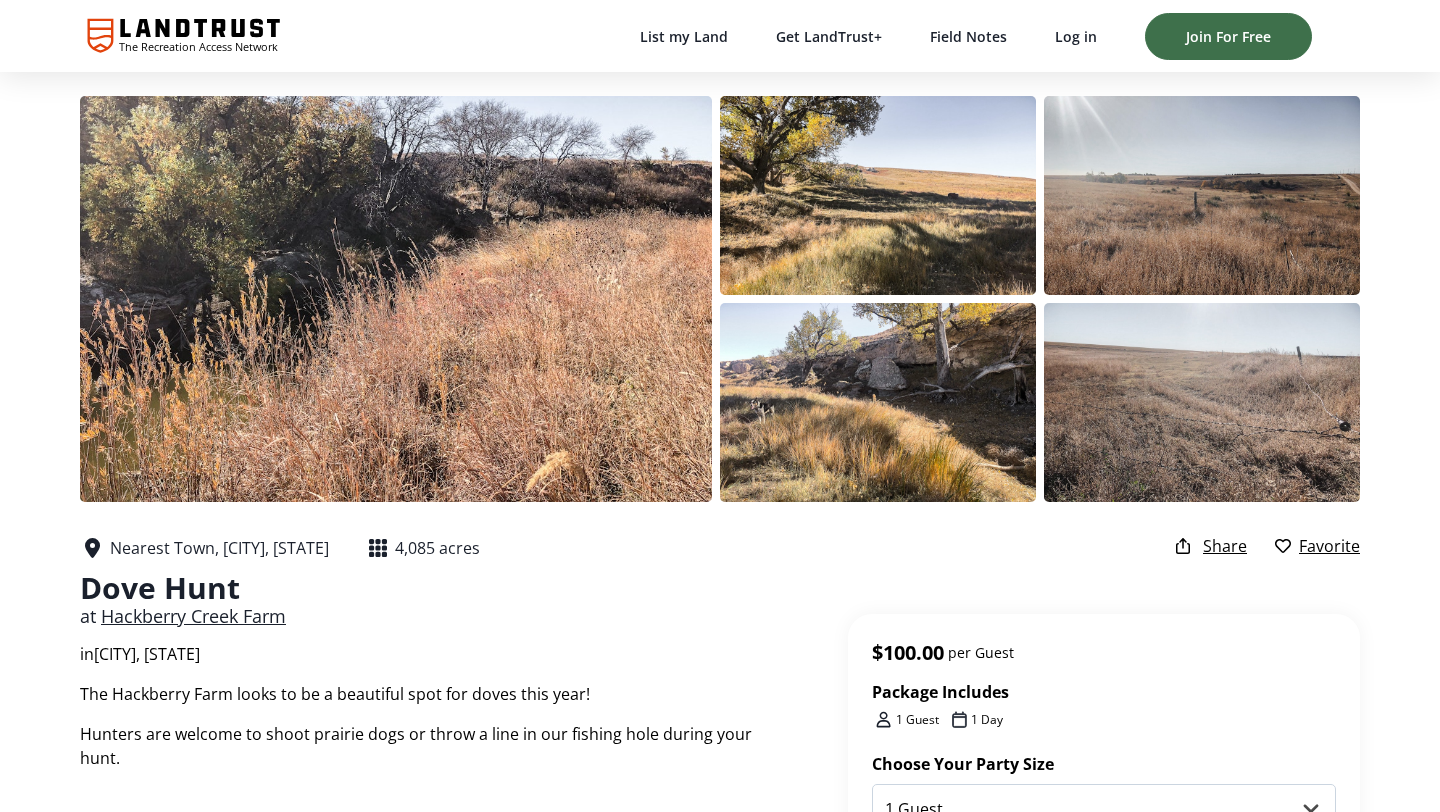 click on "Hackberry Creek Farm" at bounding box center [193, 616] 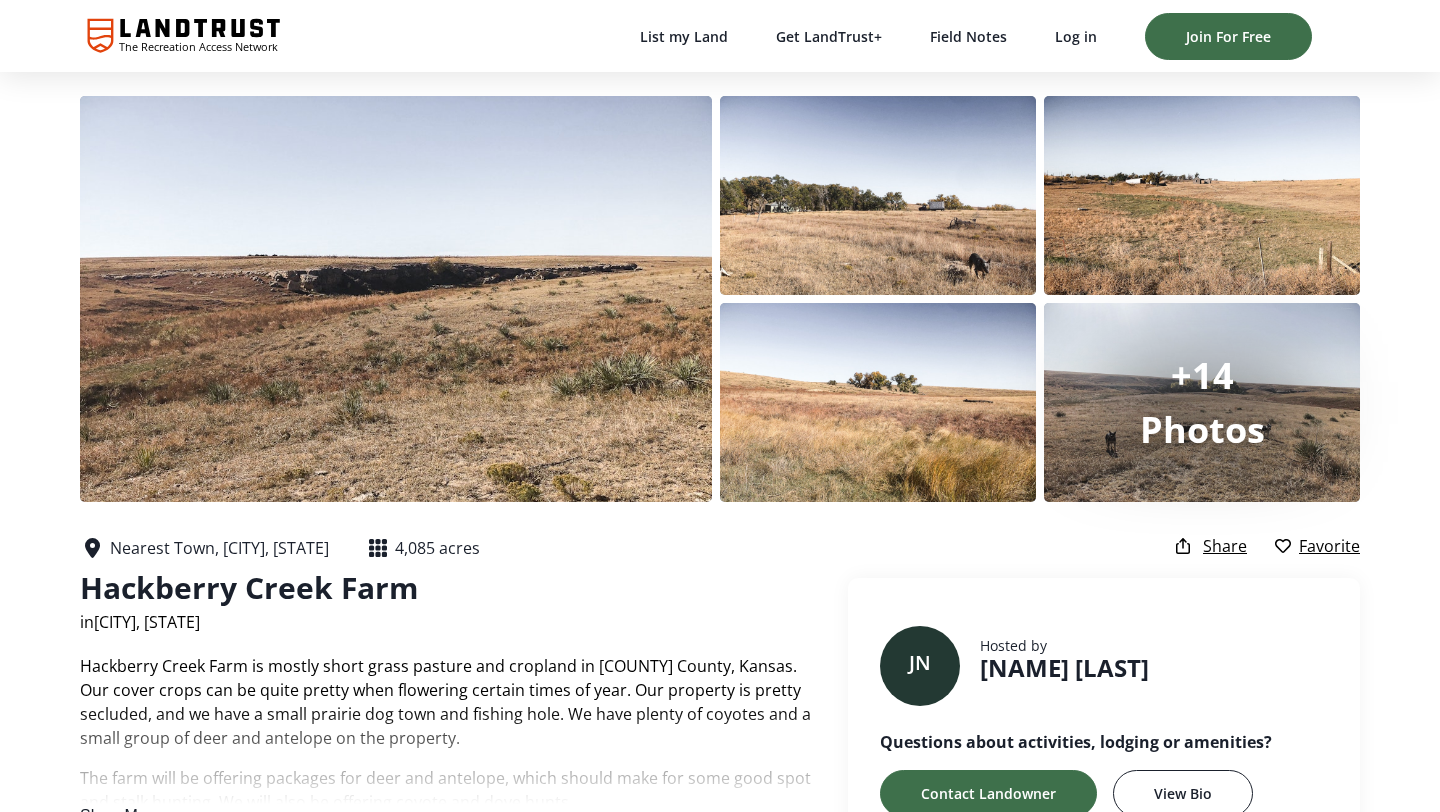drag, startPoint x: 585, startPoint y: 712, endPoint x: 581, endPoint y: 689, distance: 23.345236 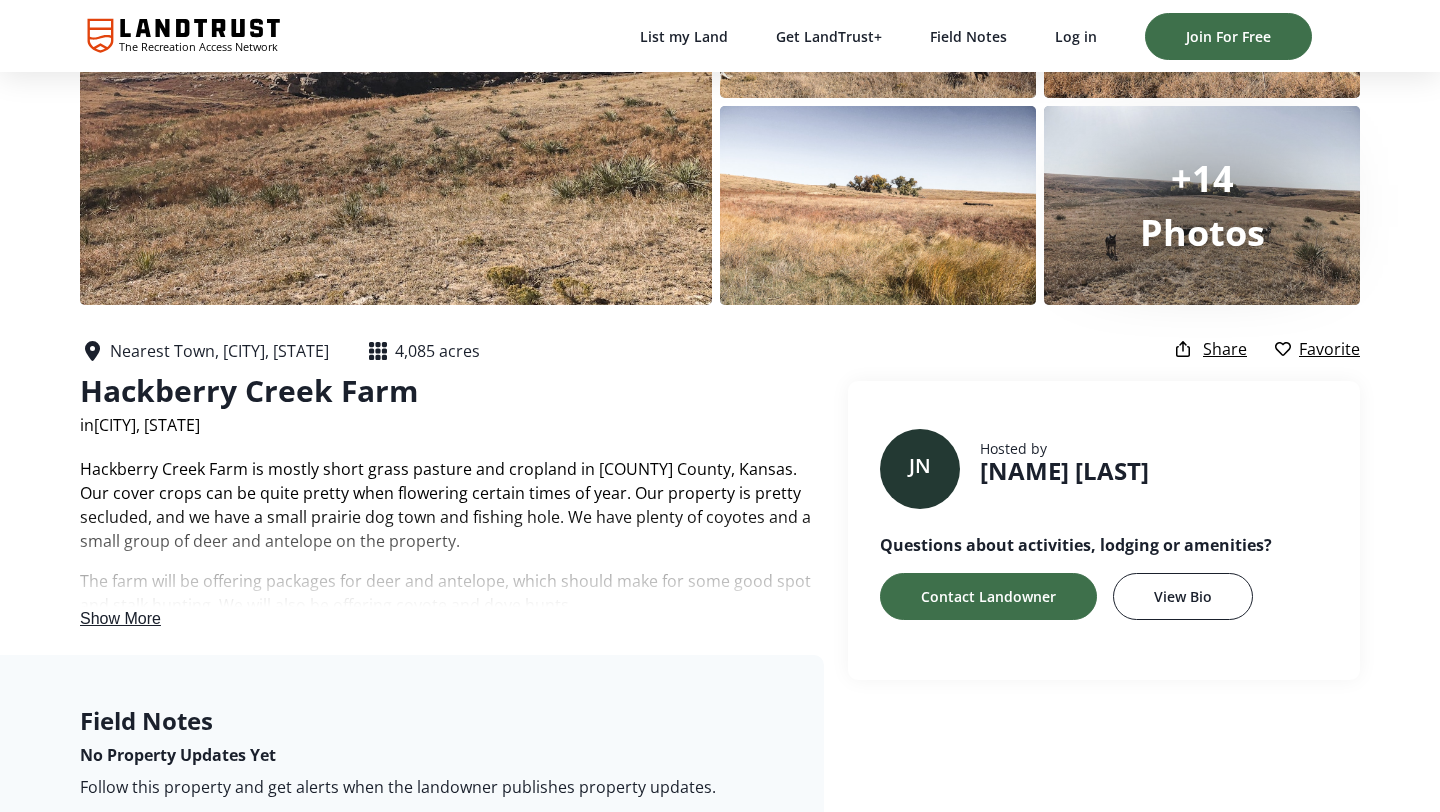 scroll, scrollTop: 267, scrollLeft: 0, axis: vertical 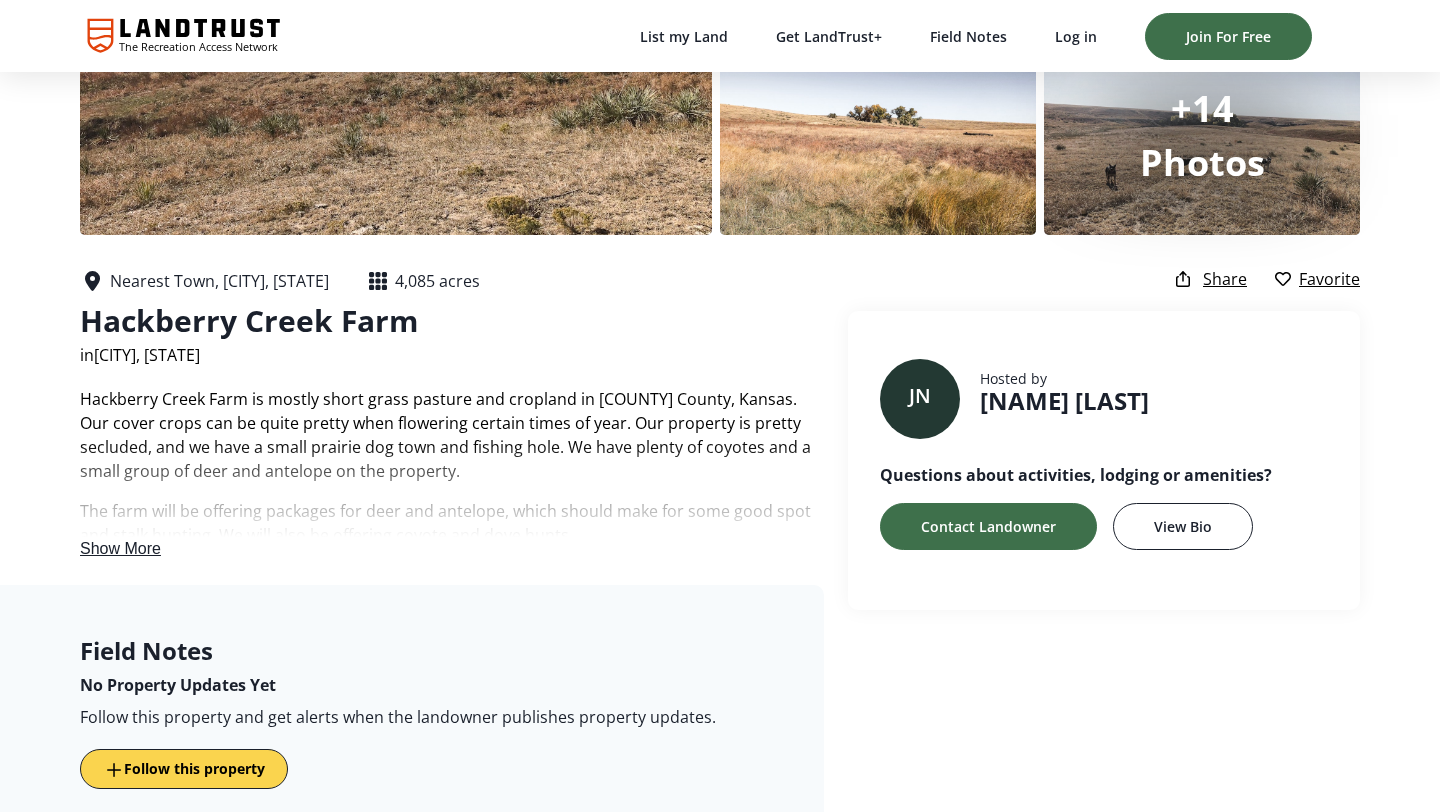 drag, startPoint x: 141, startPoint y: 547, endPoint x: 166, endPoint y: 545, distance: 25.079872 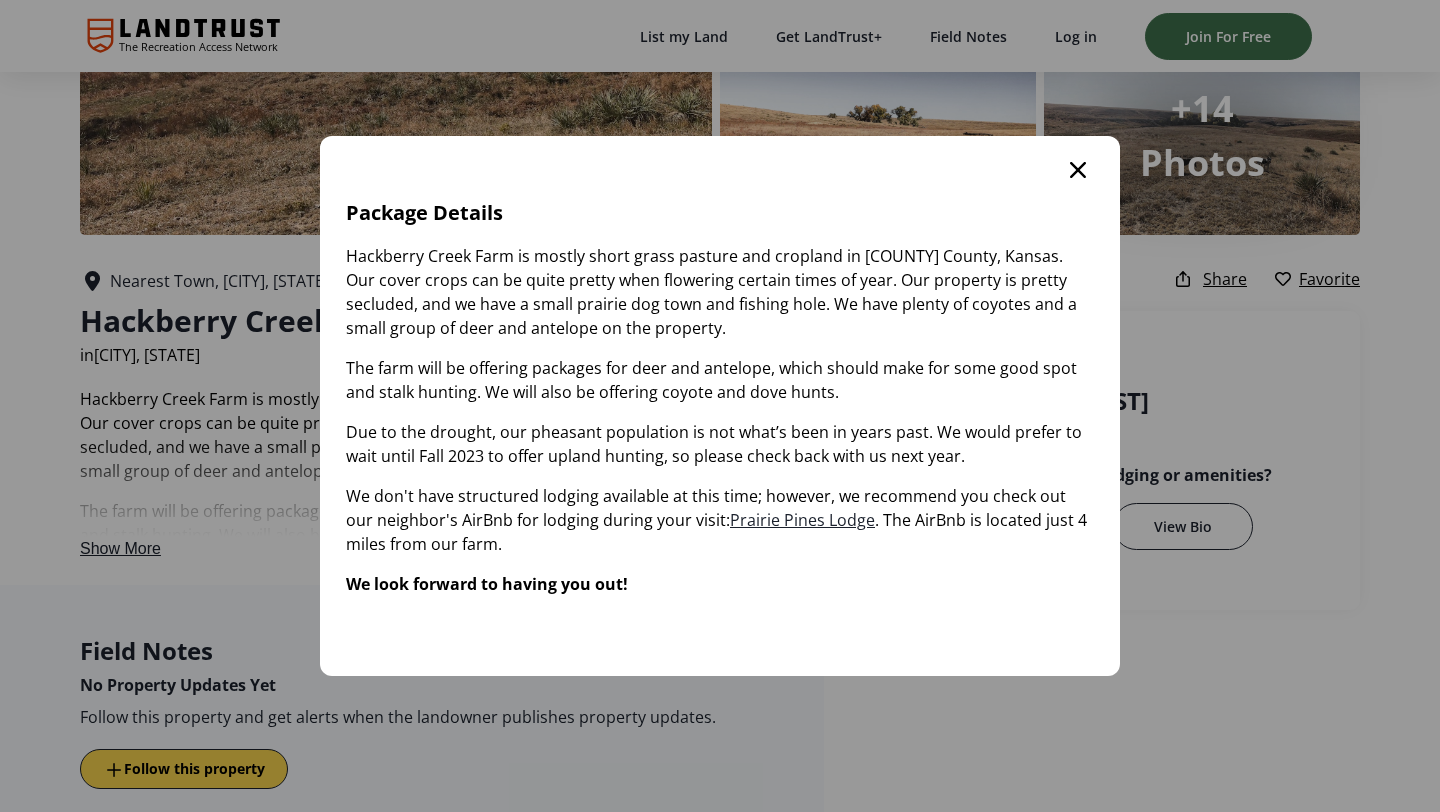 scroll, scrollTop: 0, scrollLeft: 0, axis: both 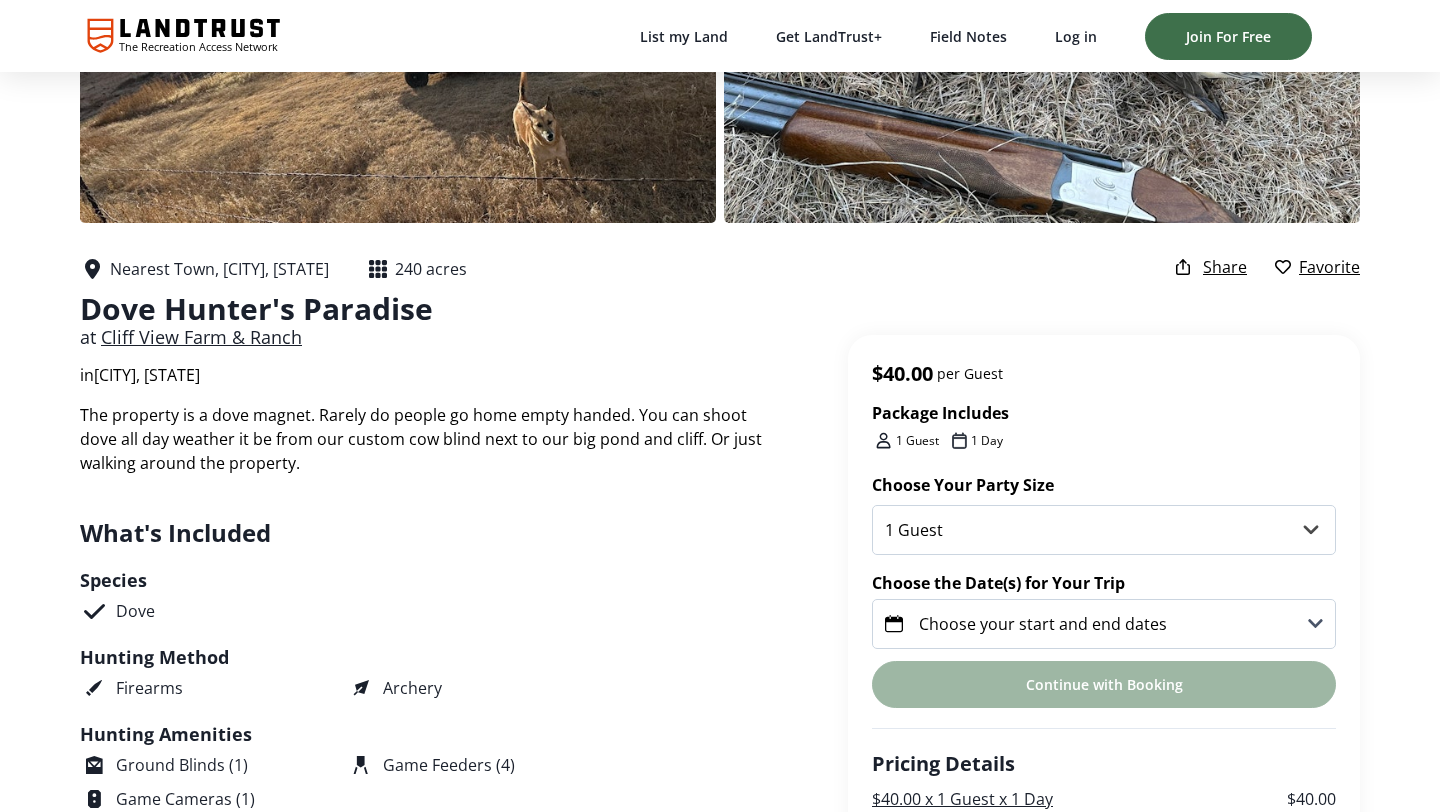 click on "Cliff View Farm & Ranch" at bounding box center (201, 337) 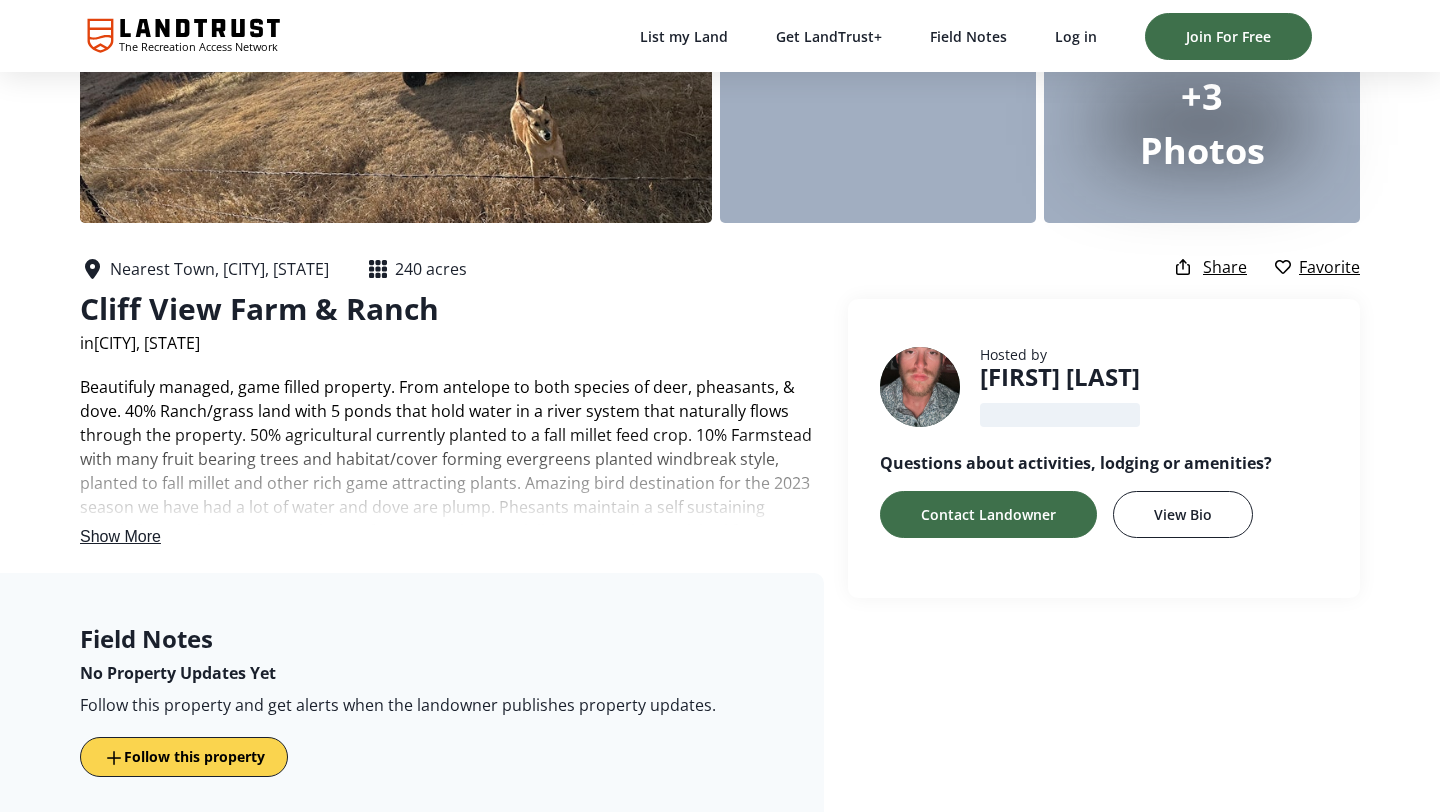 scroll, scrollTop: 0, scrollLeft: 0, axis: both 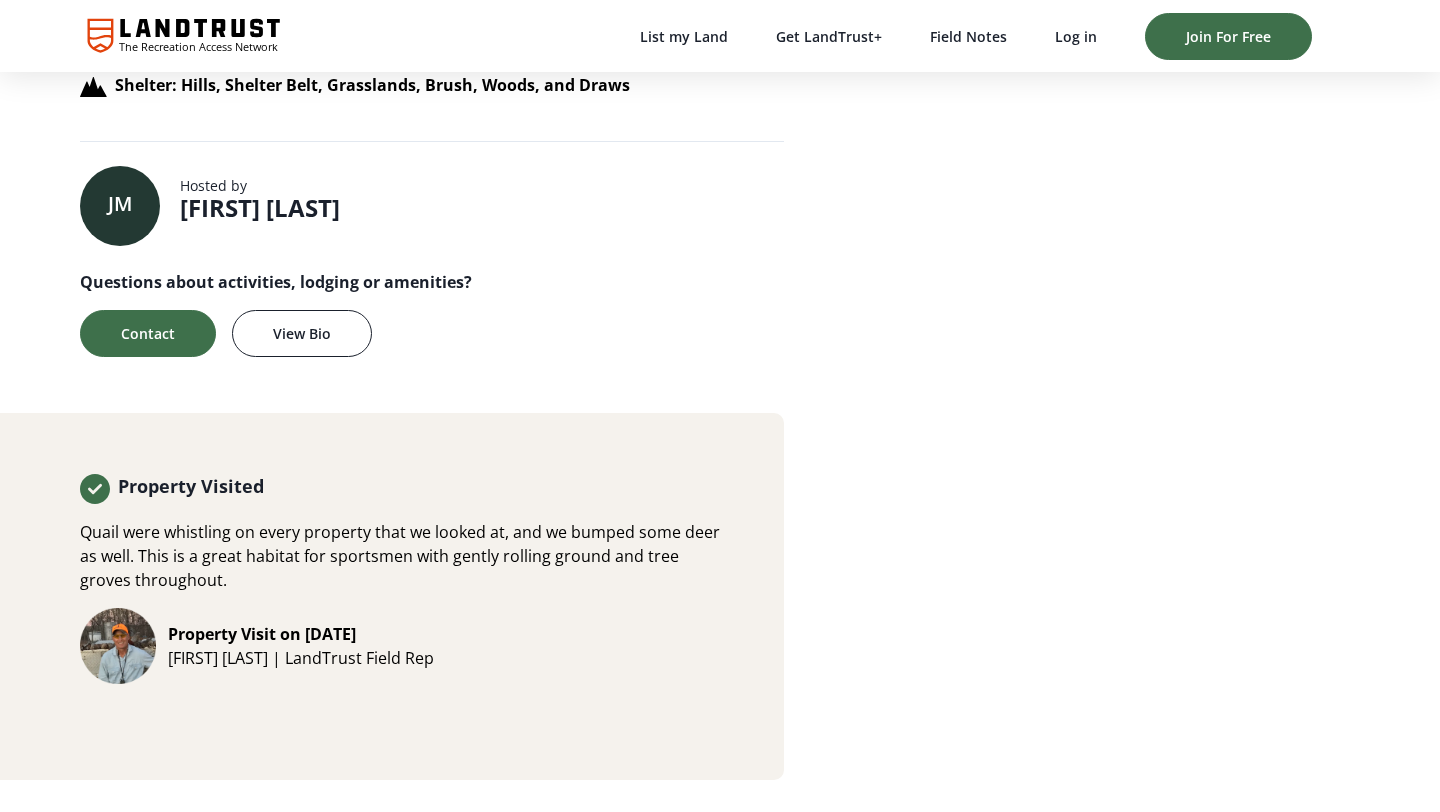click on "The Recreation Access Network" 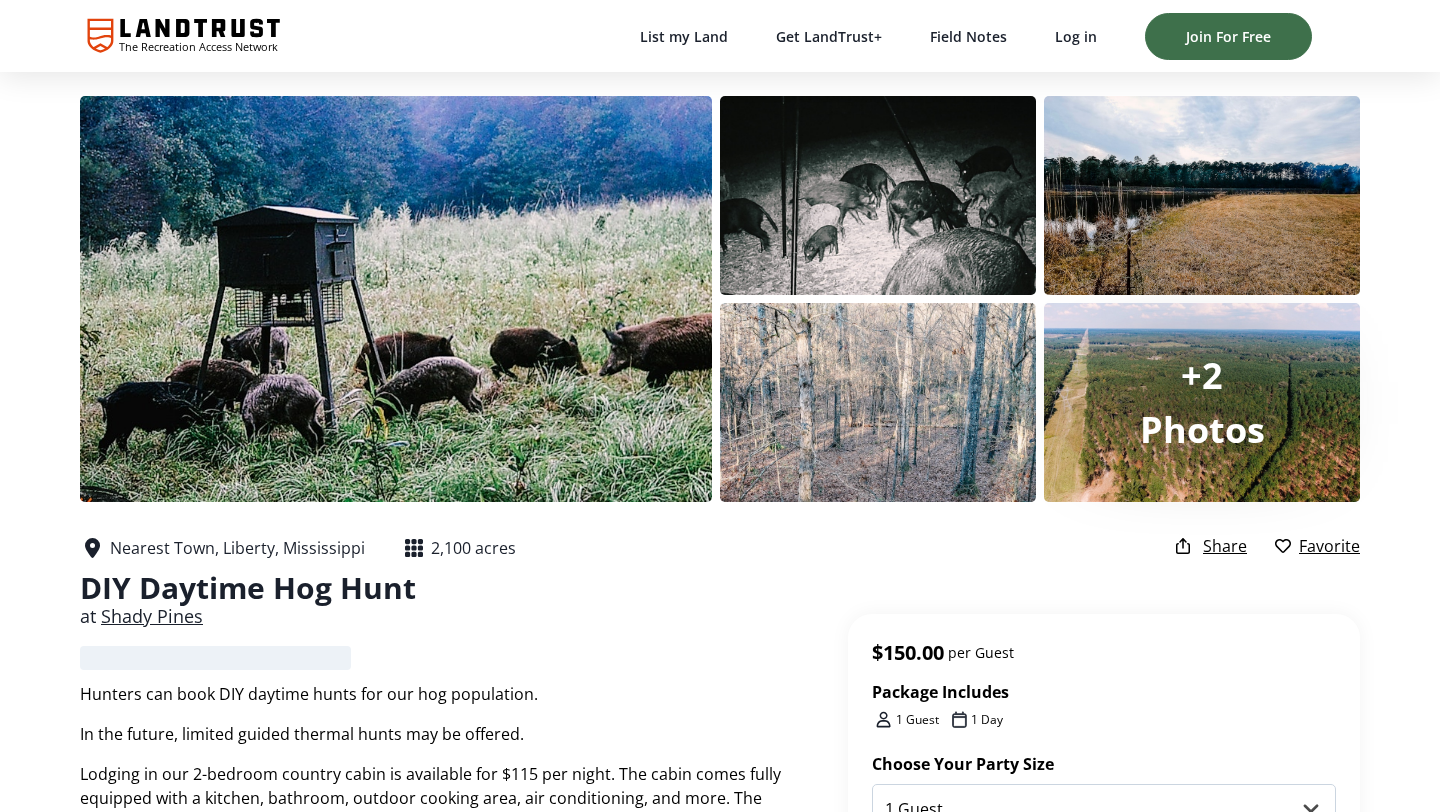 scroll, scrollTop: 0, scrollLeft: 0, axis: both 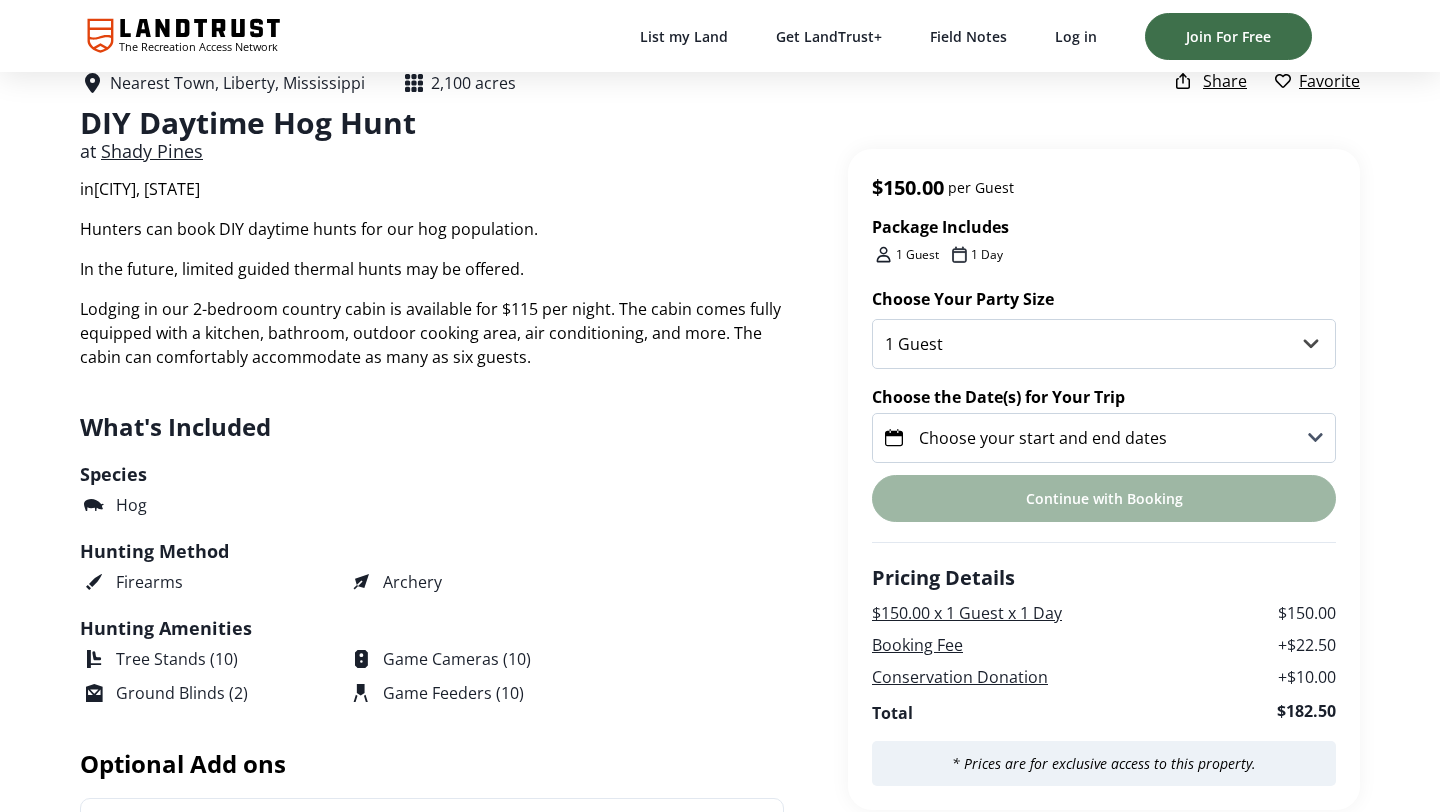 click on "Choose your start and end dates" at bounding box center [1026, 438] 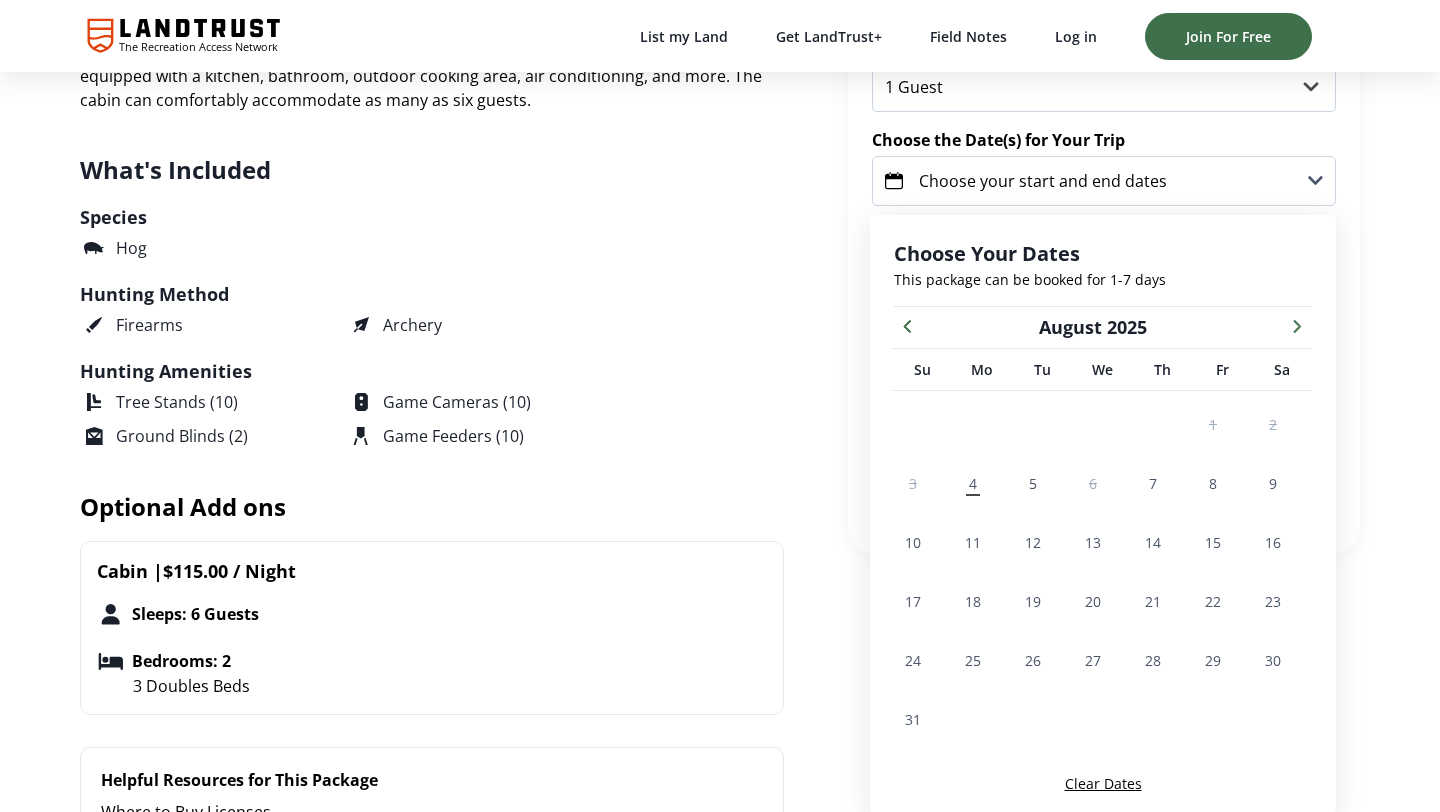 scroll, scrollTop: 744, scrollLeft: 0, axis: vertical 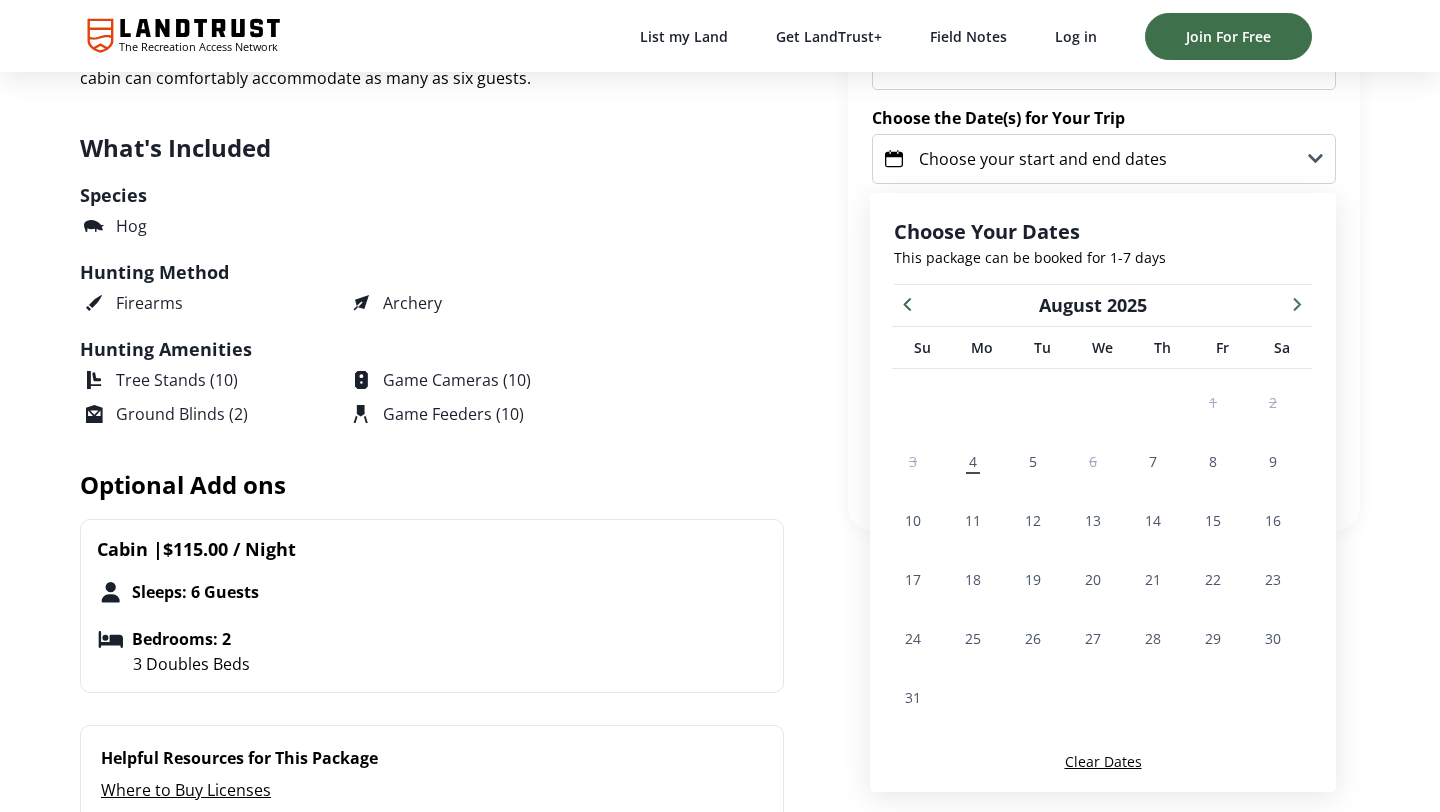 click at bounding box center (1297, 303) 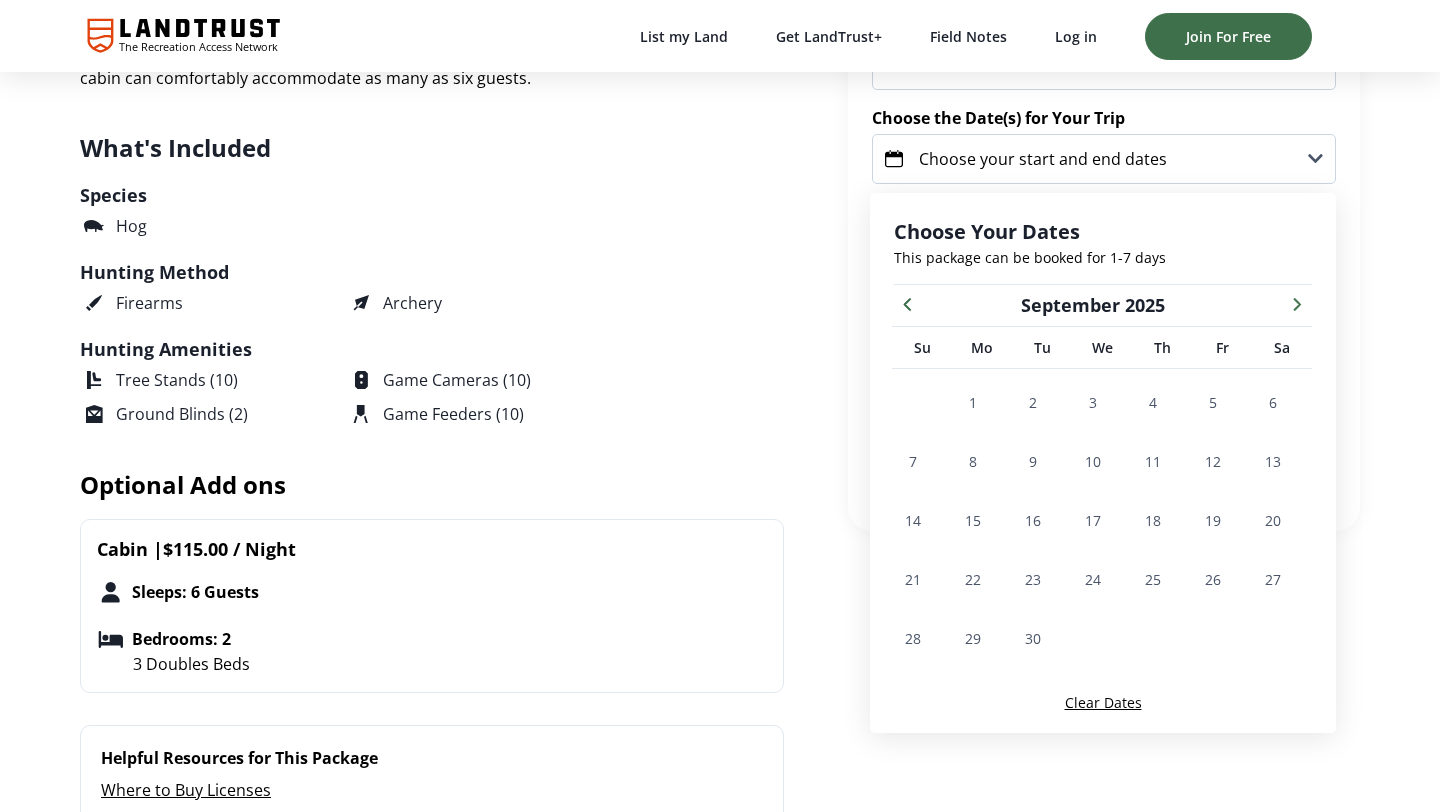 click at bounding box center [1297, 303] 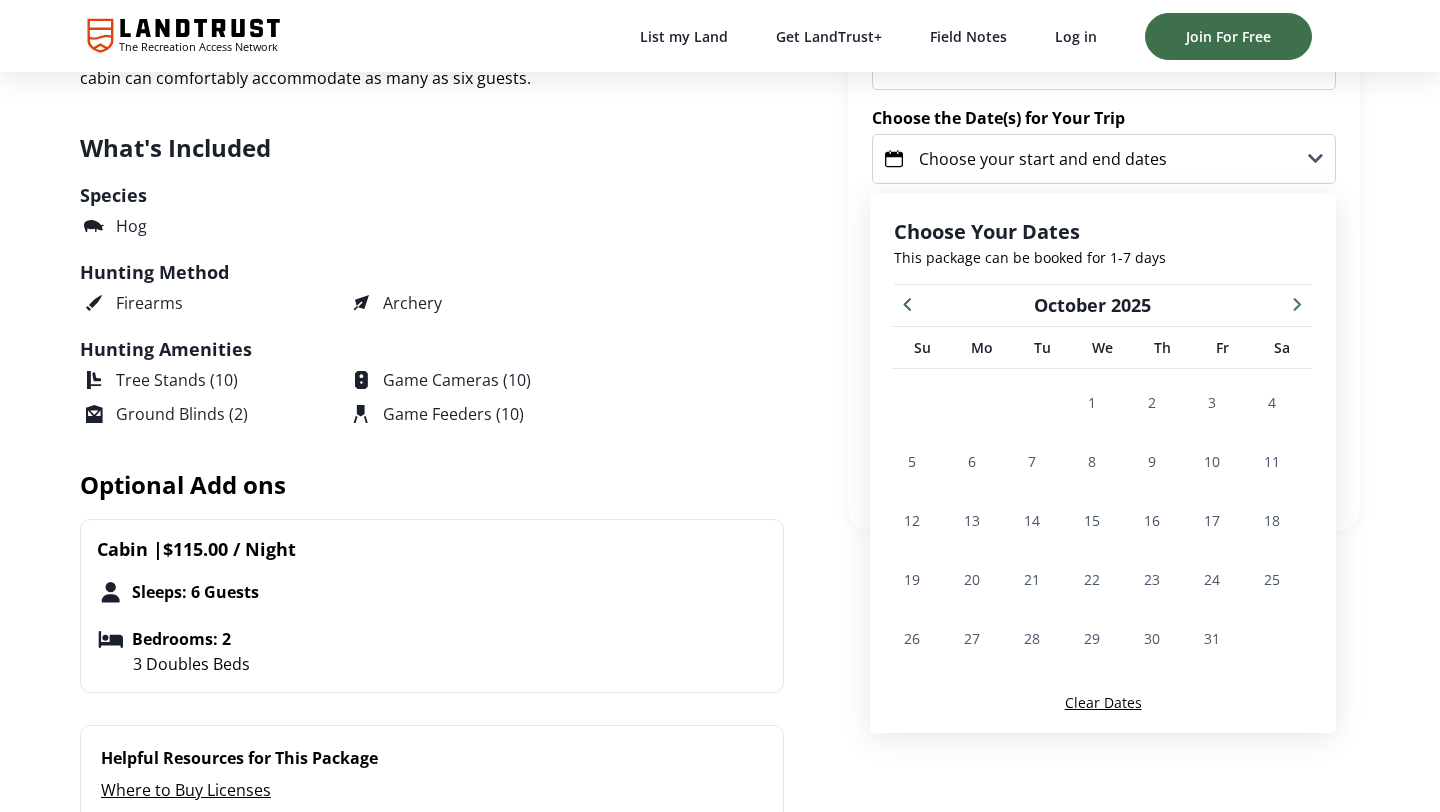 click at bounding box center (1297, 303) 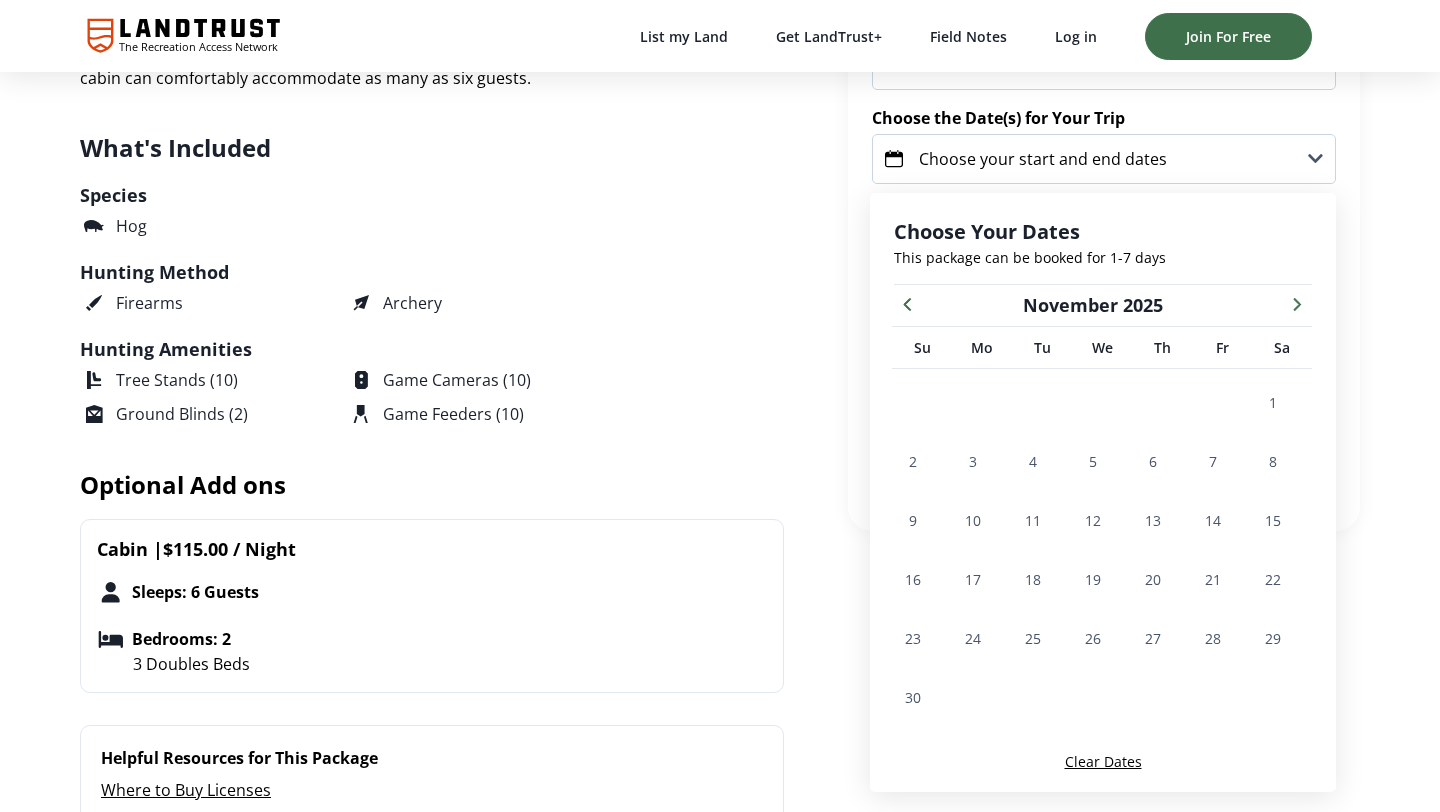 click at bounding box center [1297, 303] 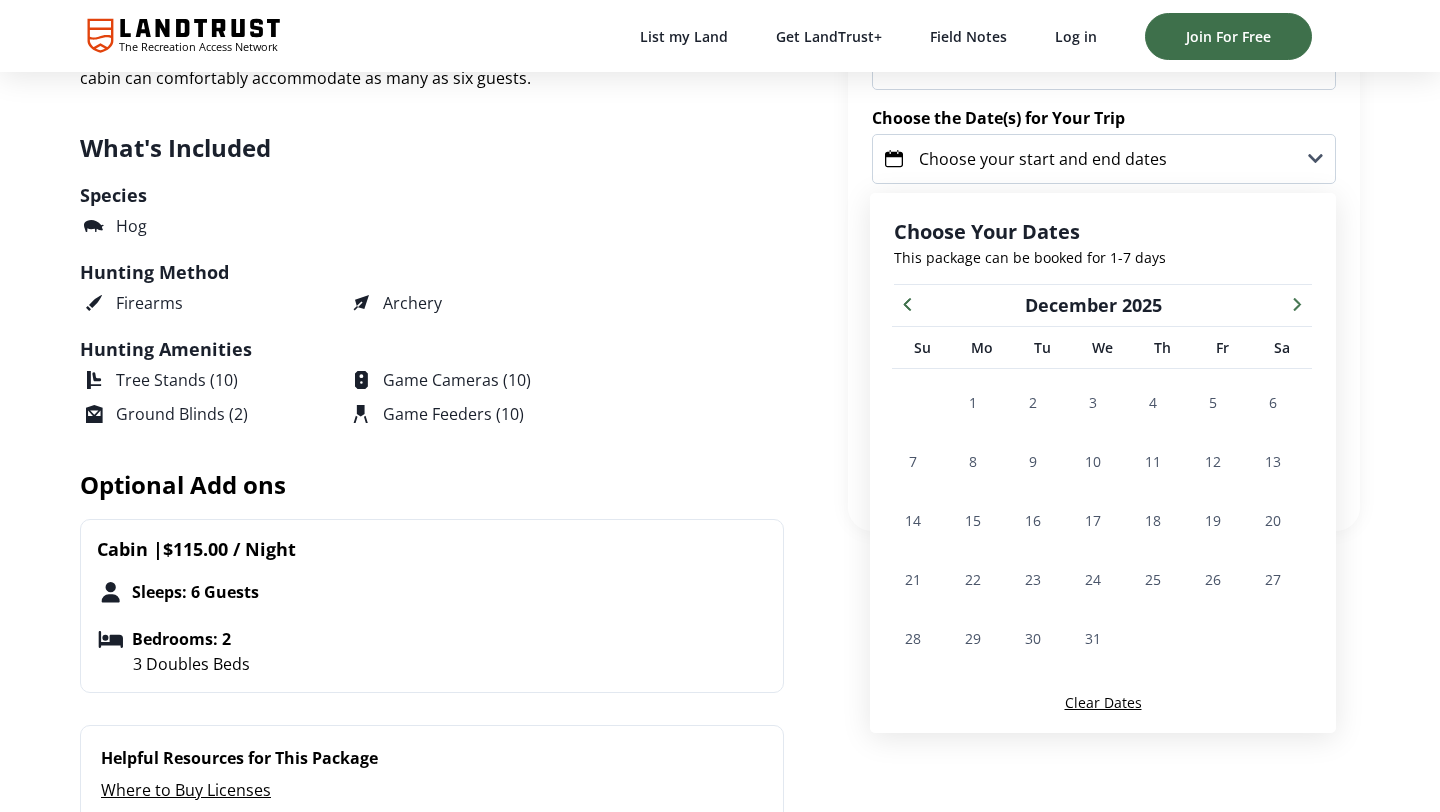 scroll, scrollTop: 541, scrollLeft: 0, axis: vertical 